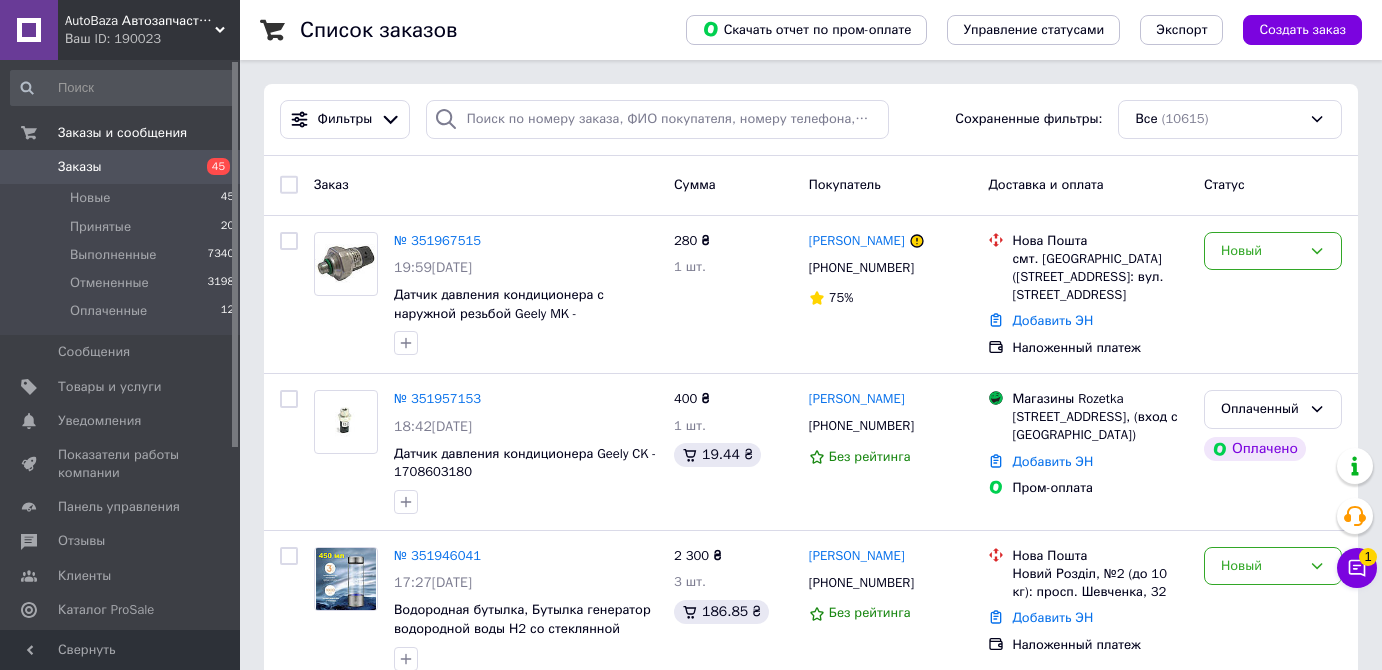 scroll, scrollTop: 0, scrollLeft: 0, axis: both 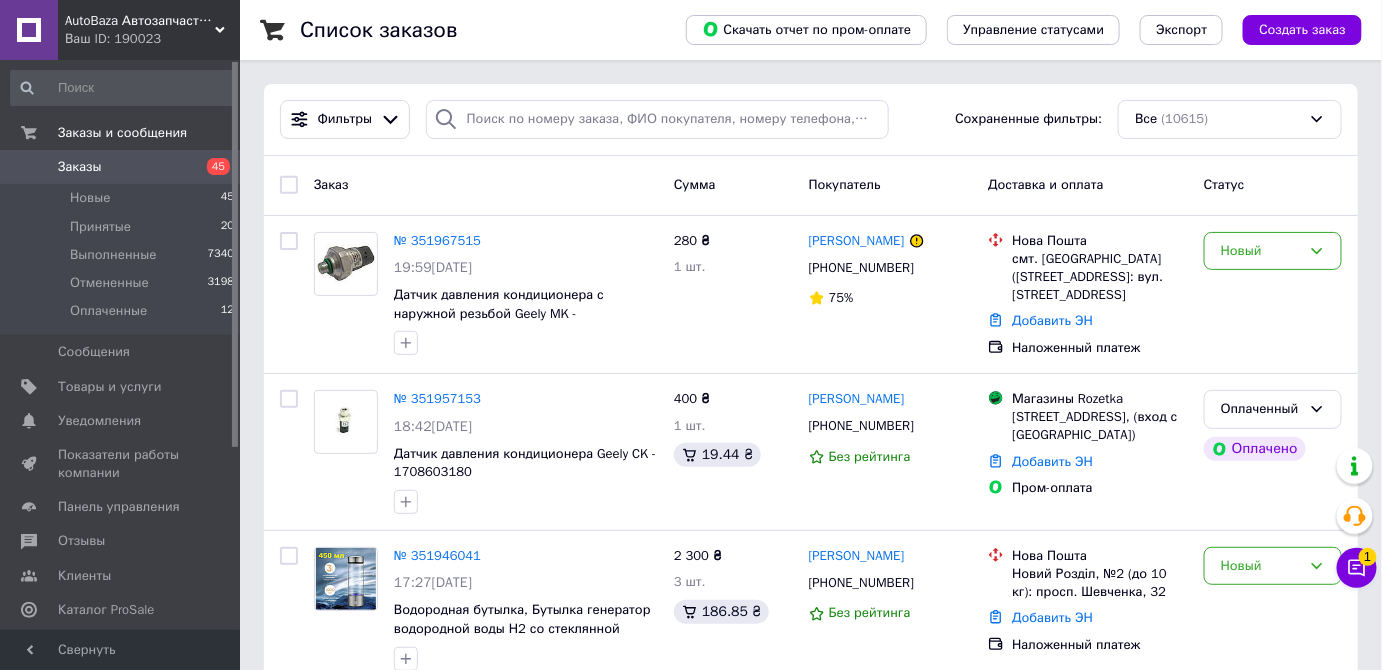click on "Заказы" at bounding box center (80, 167) 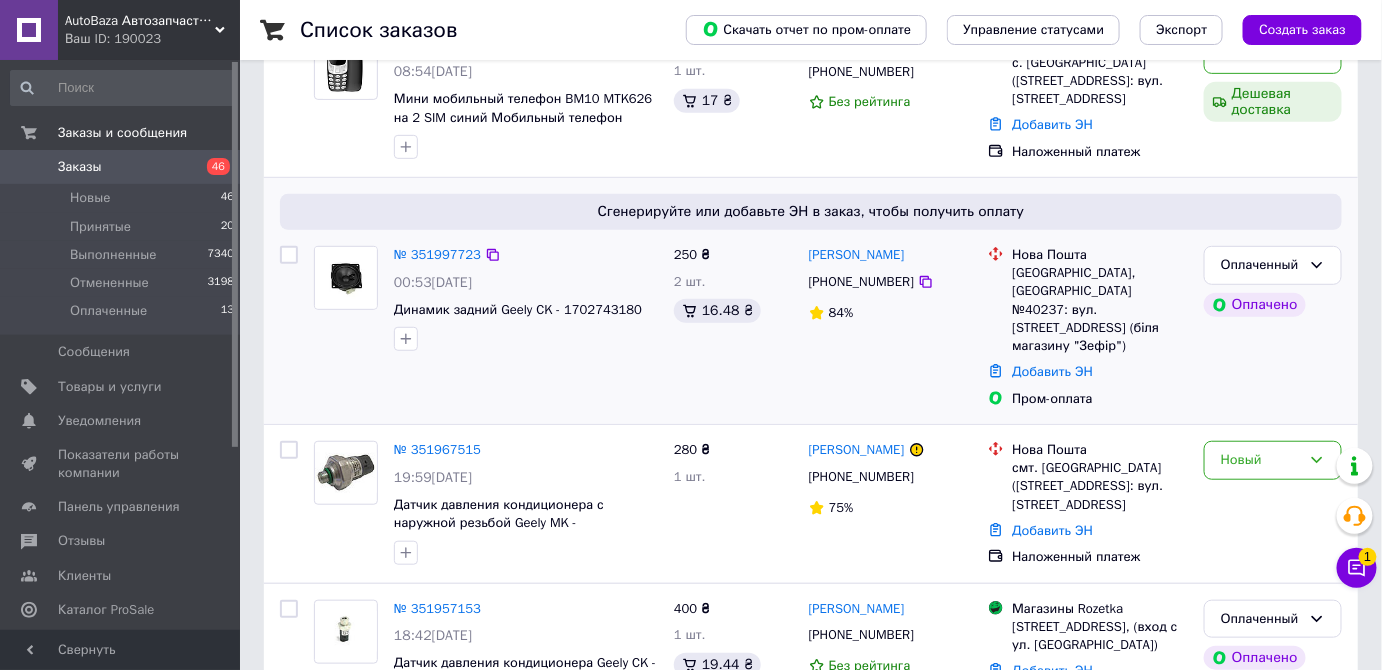 scroll, scrollTop: 272, scrollLeft: 0, axis: vertical 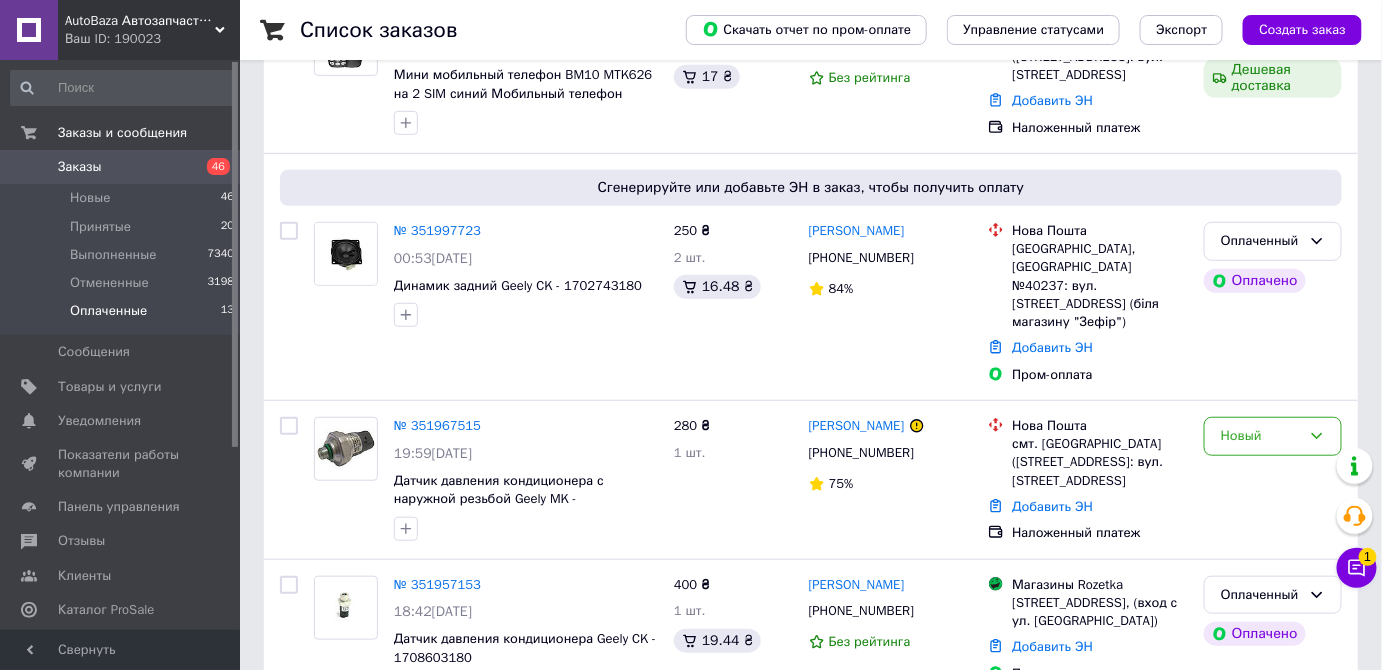 click on "Оплаченные" at bounding box center [108, 311] 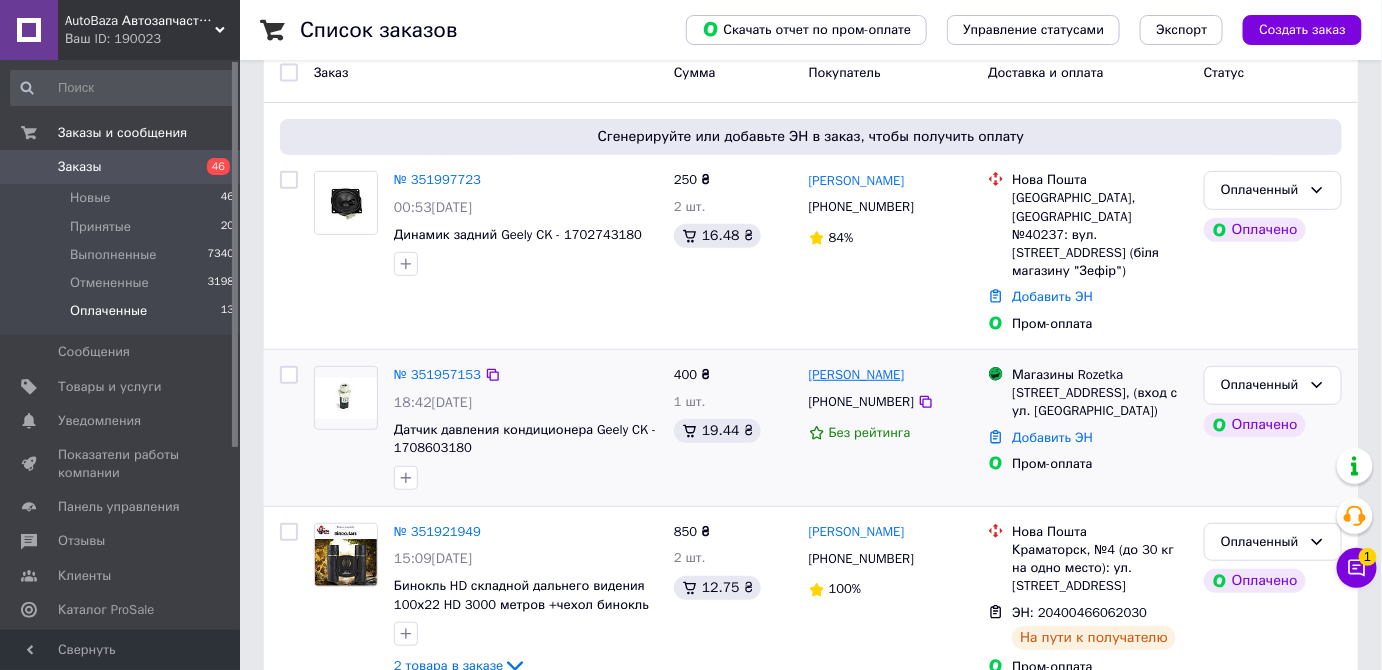 scroll, scrollTop: 181, scrollLeft: 0, axis: vertical 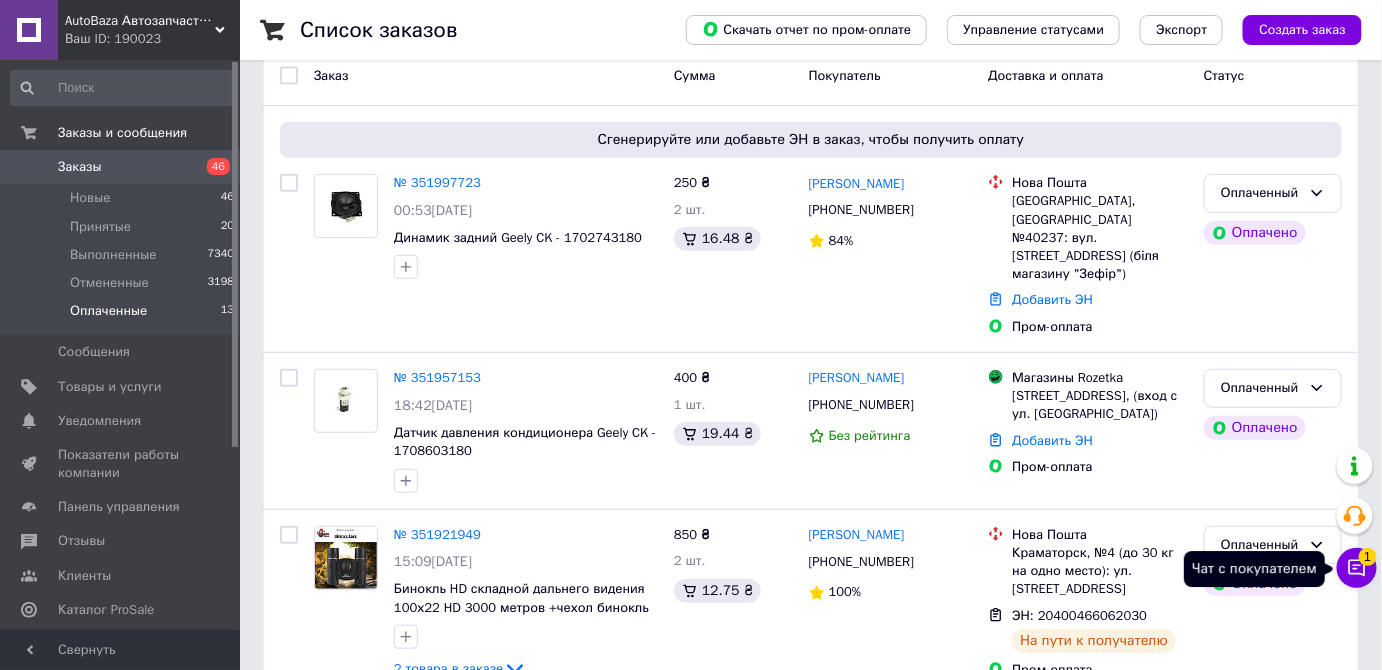 click 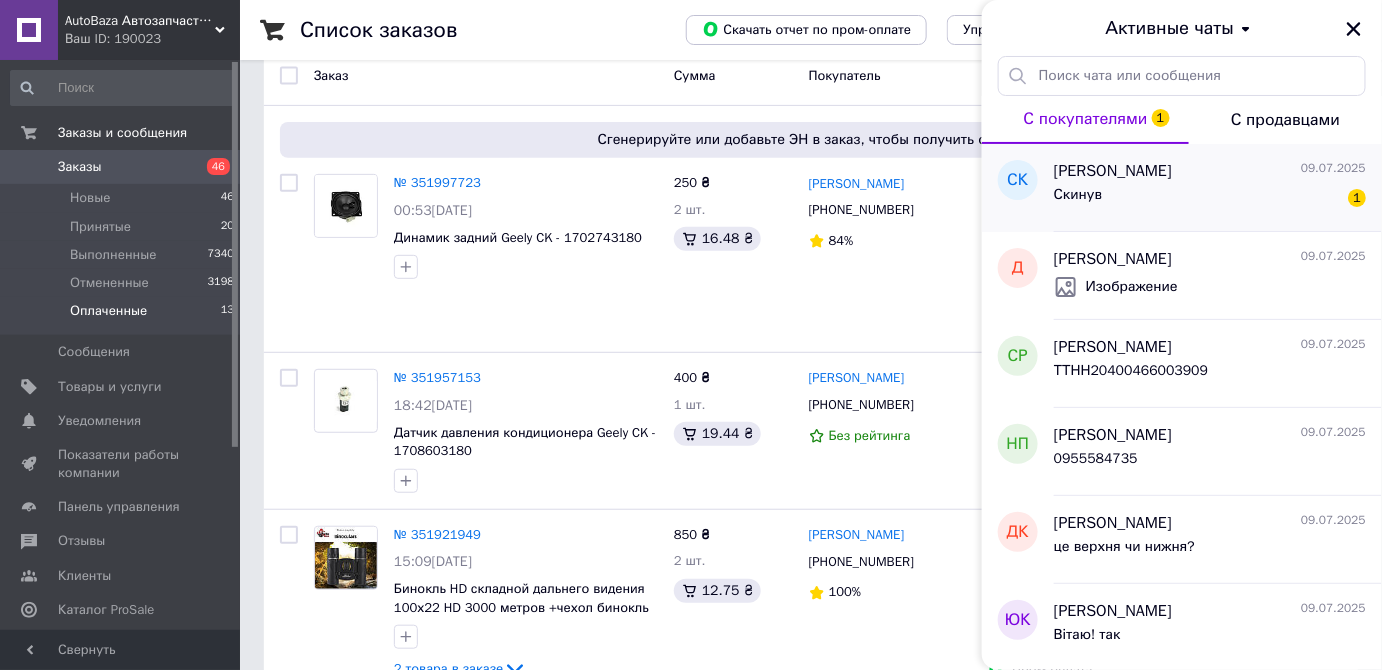 click on "Скинув 1" at bounding box center (1210, 199) 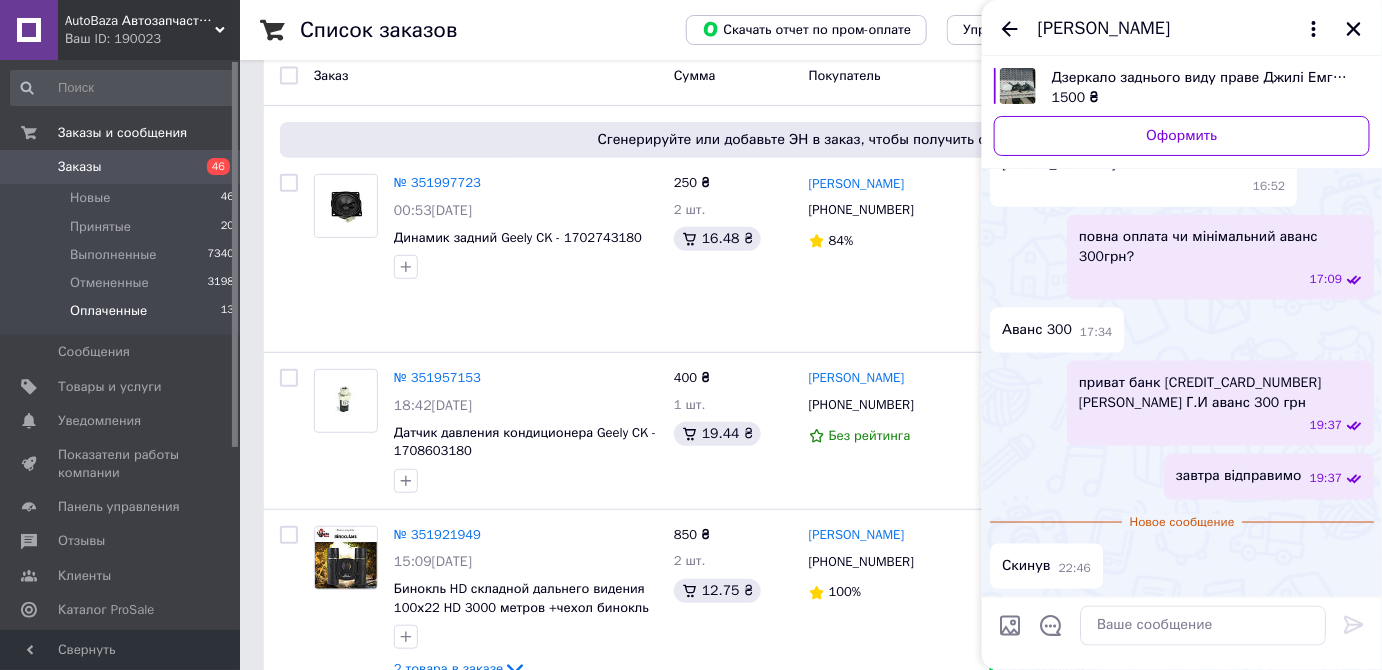 scroll, scrollTop: 1633, scrollLeft: 0, axis: vertical 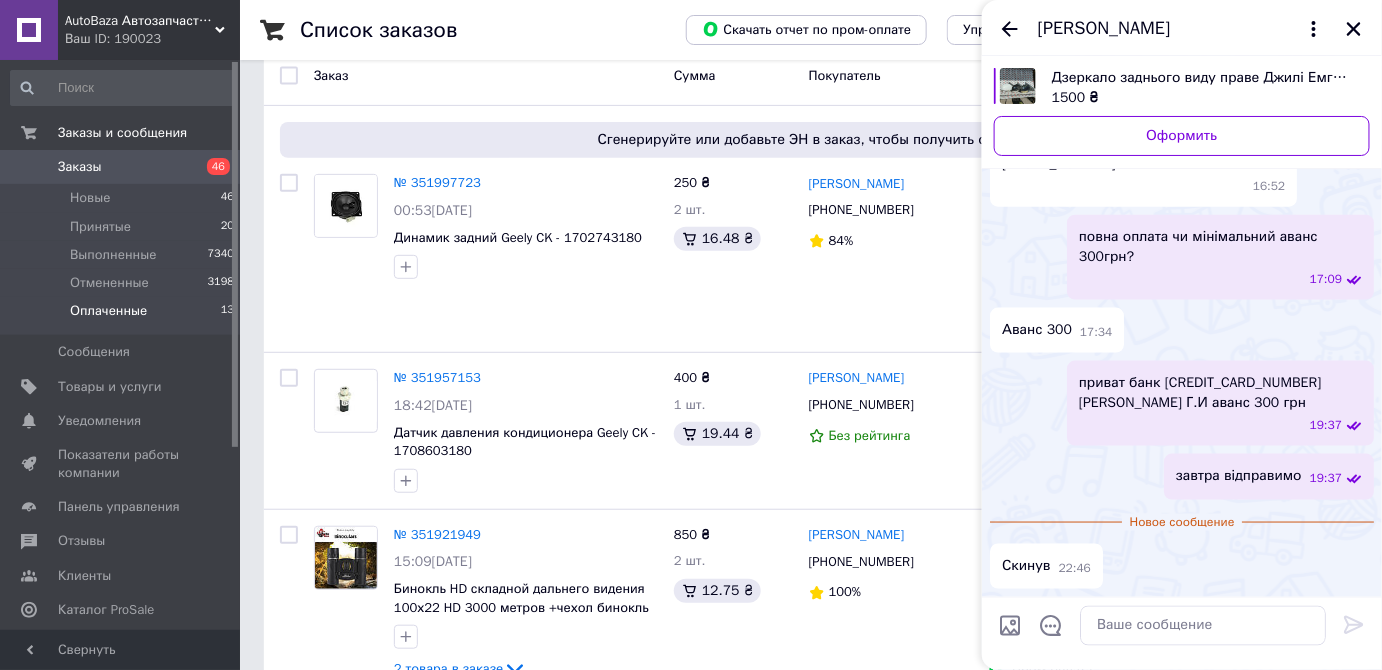 drag, startPoint x: 1113, startPoint y: 346, endPoint x: 1028, endPoint y: 346, distance: 85 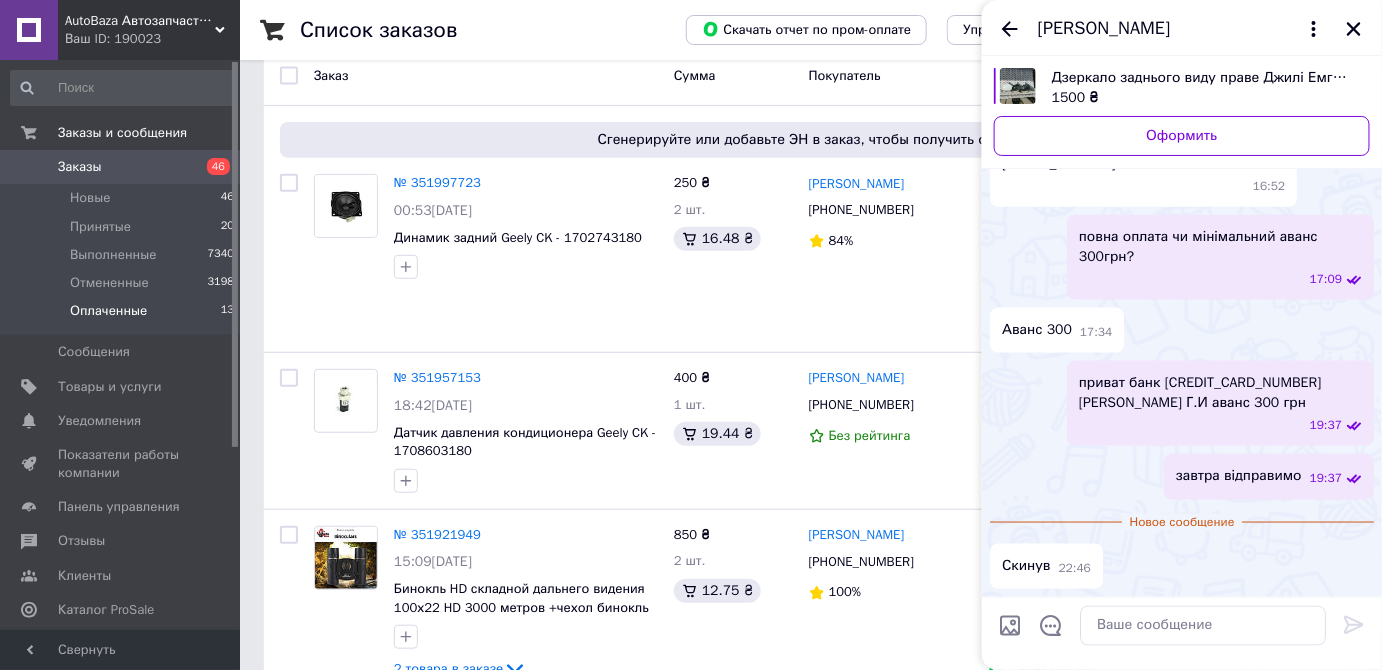 copy on "067 513 8334" 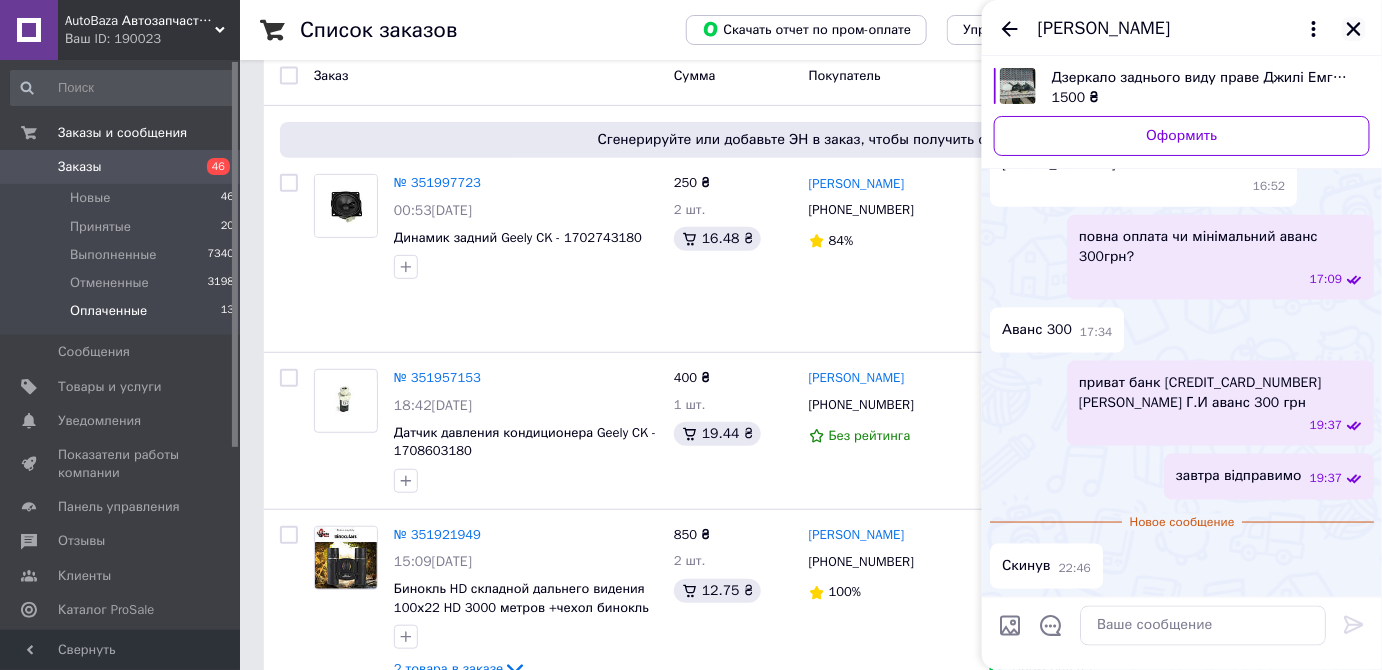 click 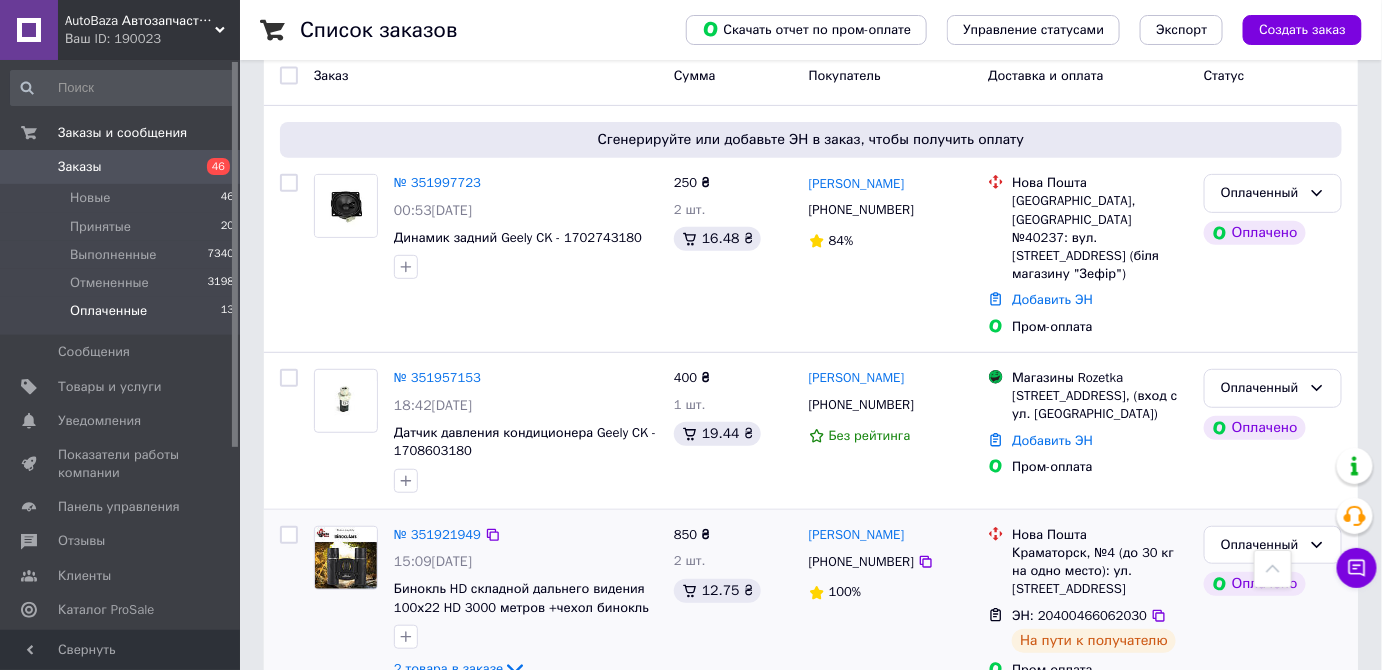 scroll, scrollTop: 0, scrollLeft: 0, axis: both 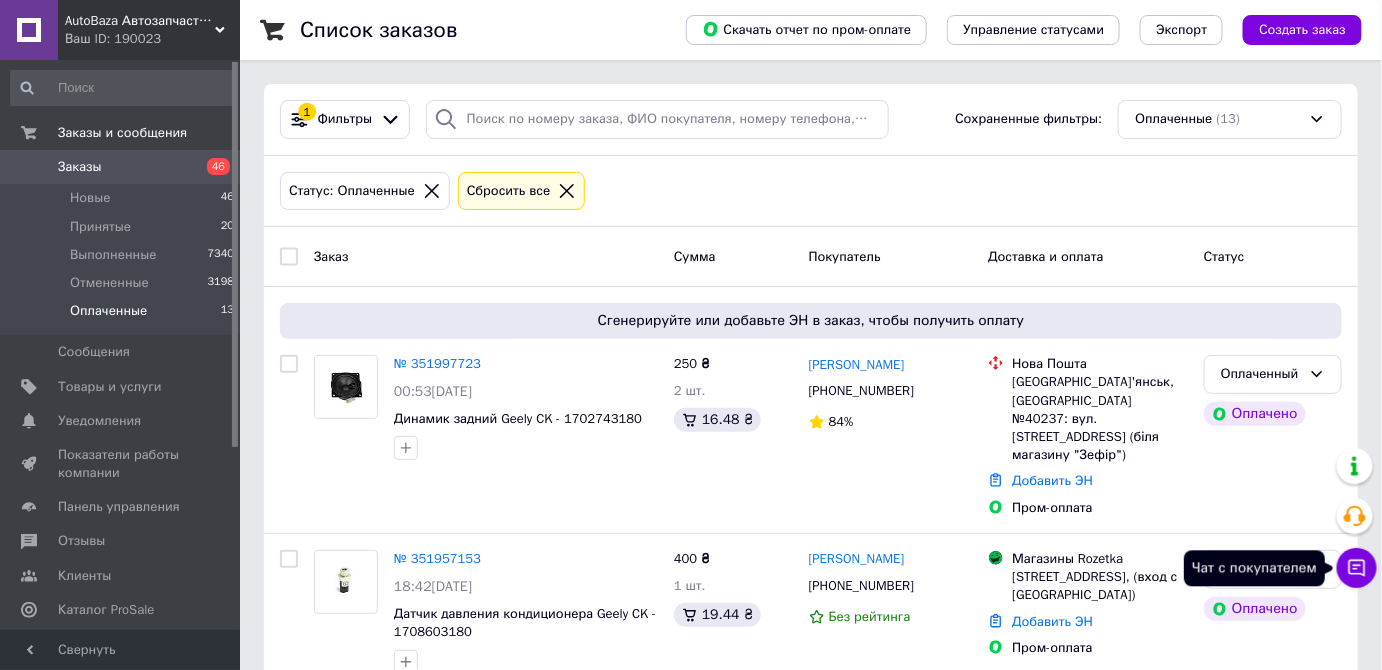 click 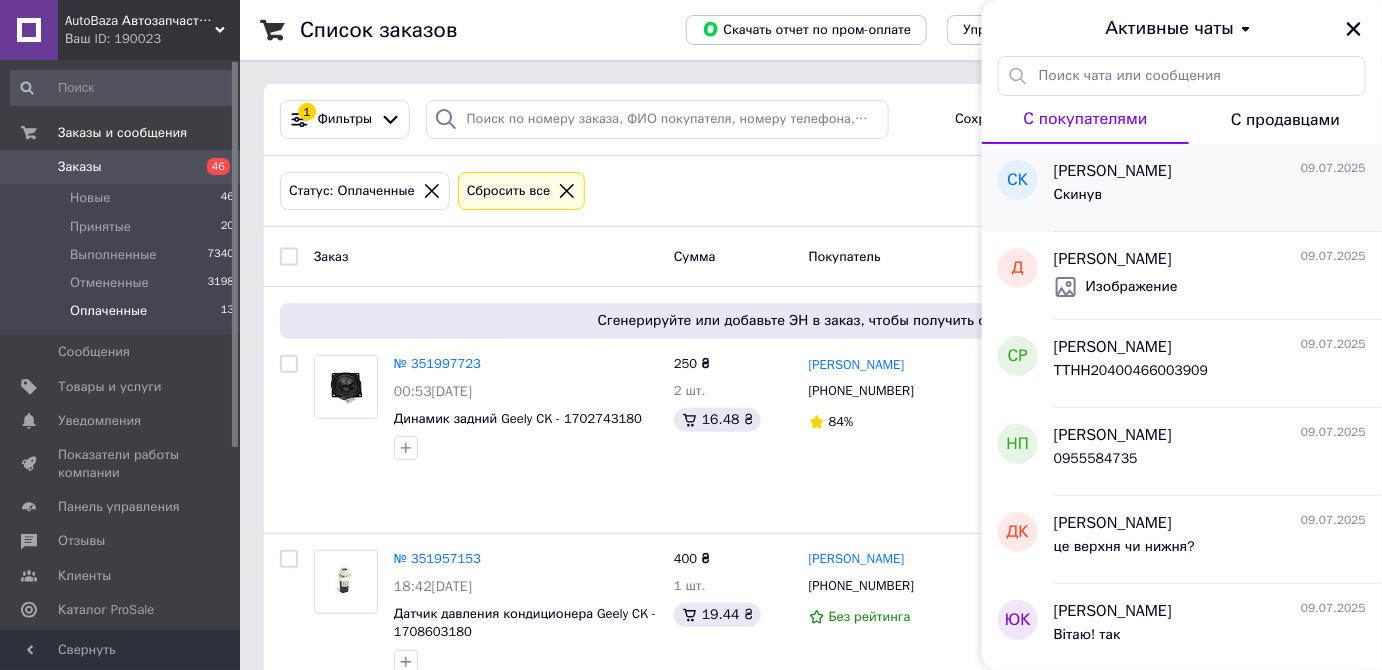 click on "Скинув" at bounding box center [1210, 199] 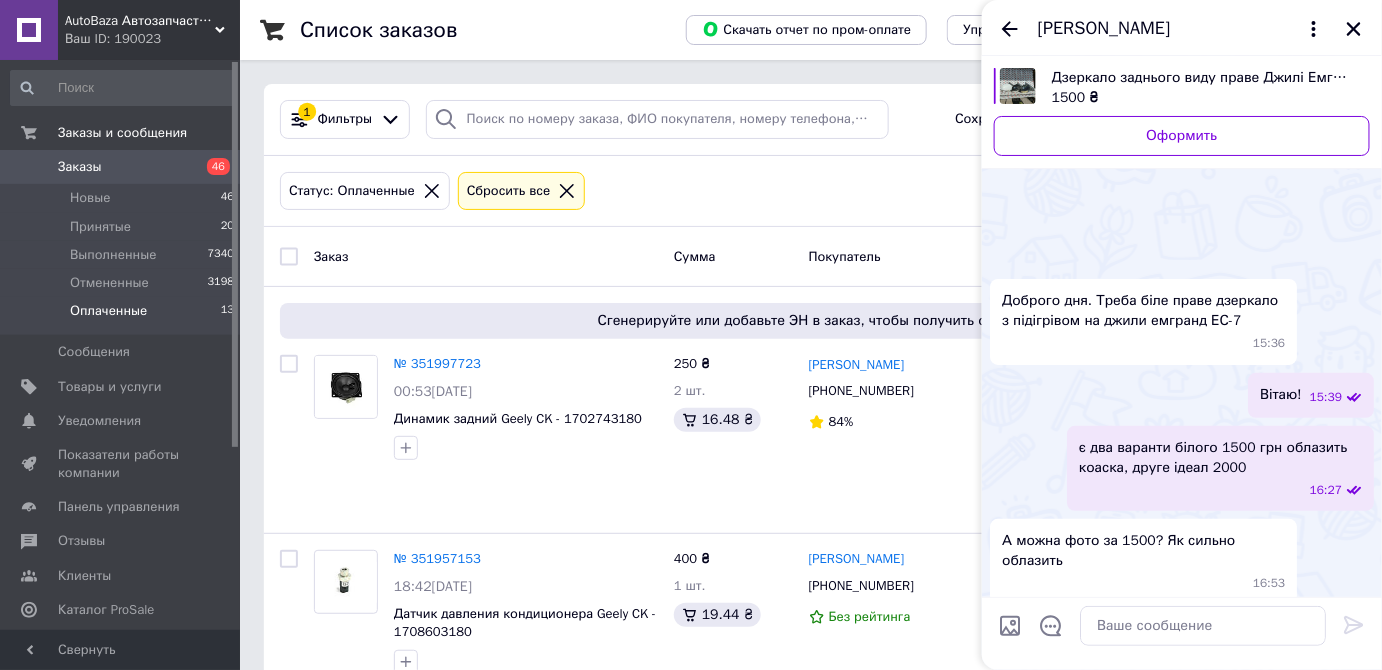 scroll, scrollTop: 1830, scrollLeft: 0, axis: vertical 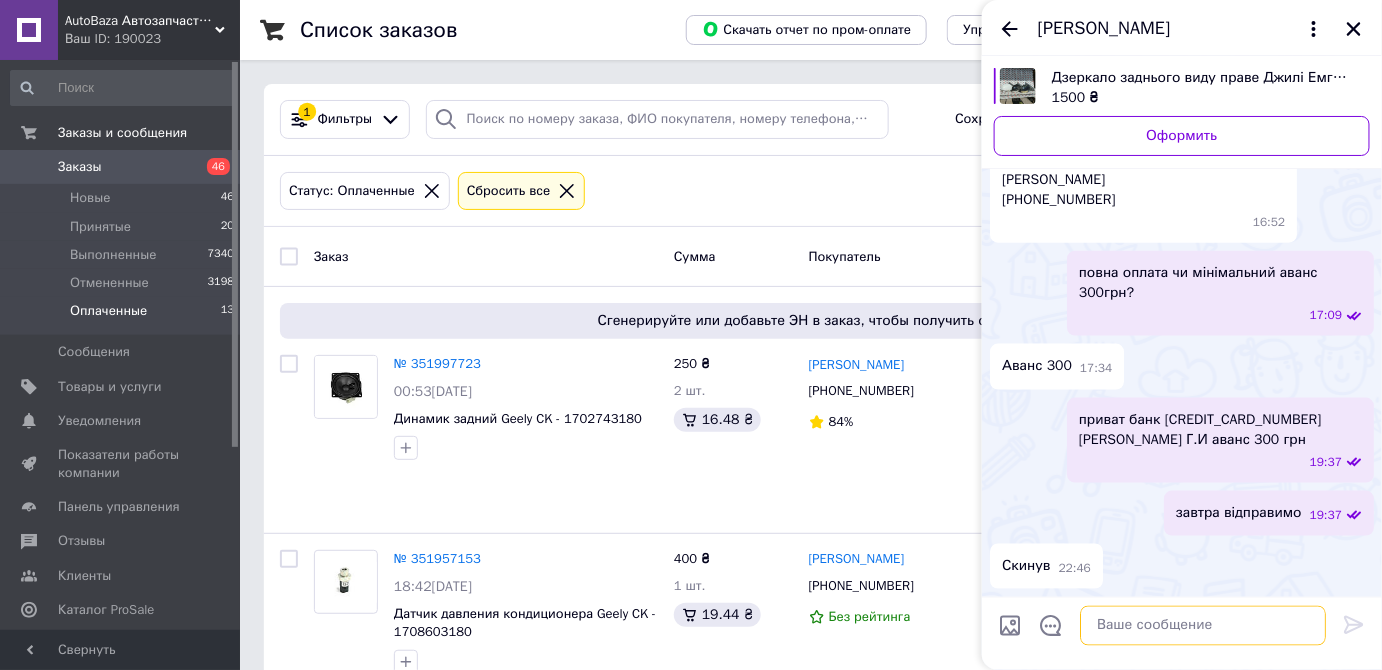 click at bounding box center [1203, 626] 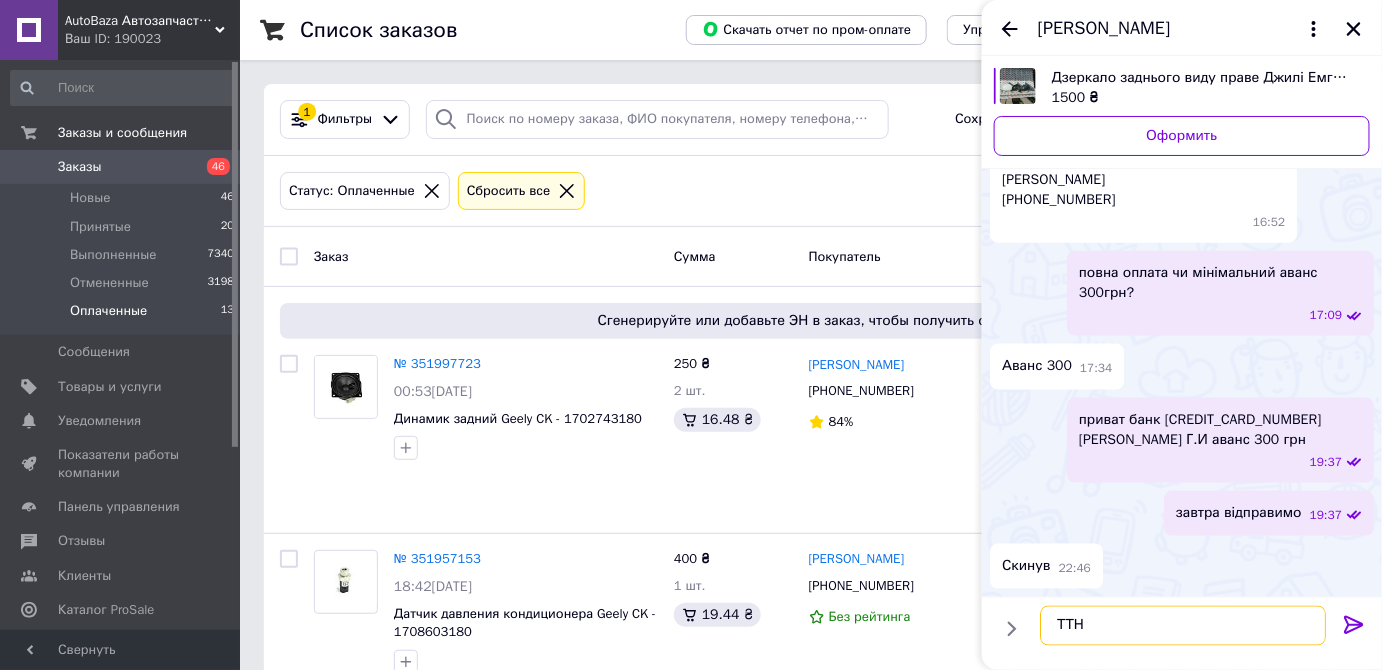 paste on "20451202810467" 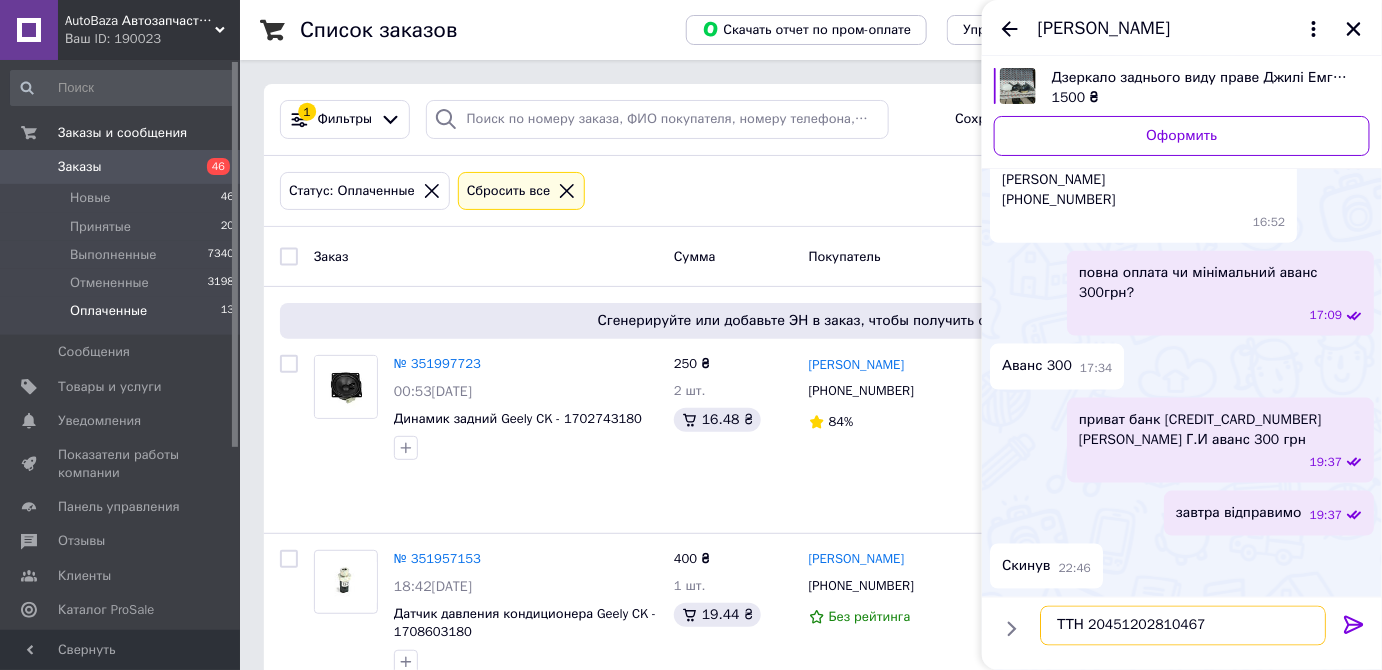 type 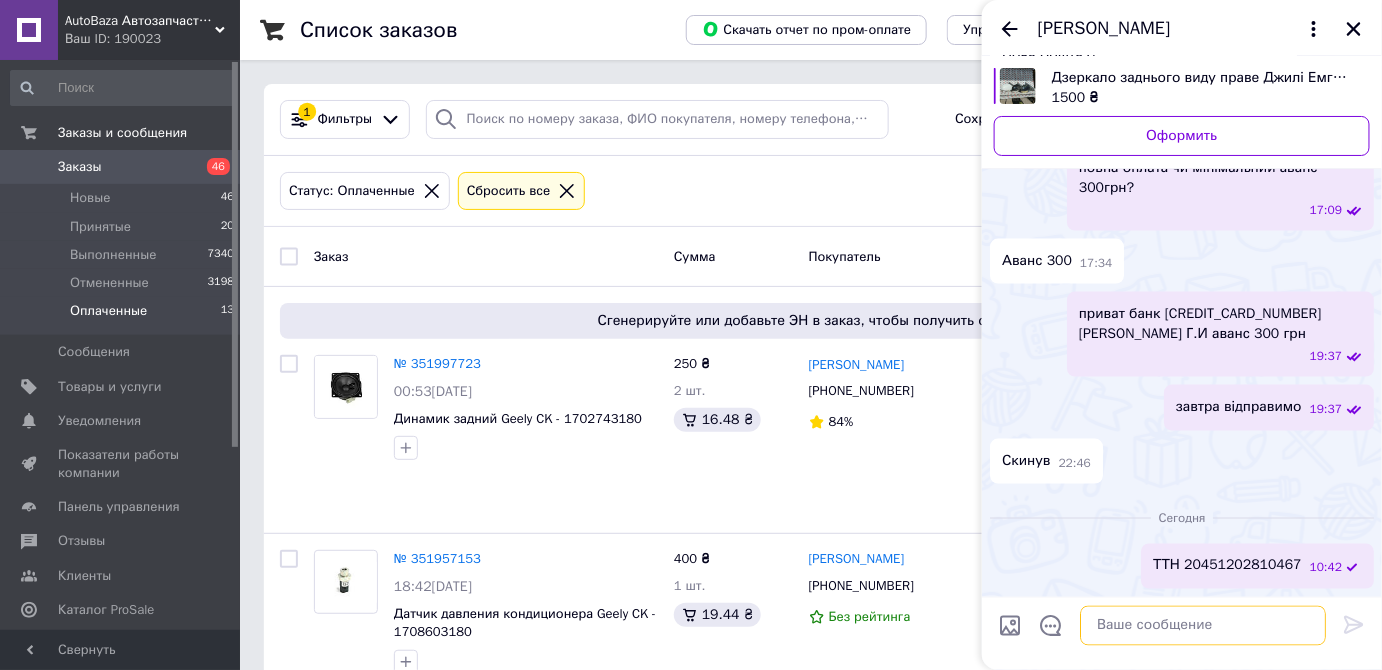 scroll, scrollTop: 1883, scrollLeft: 0, axis: vertical 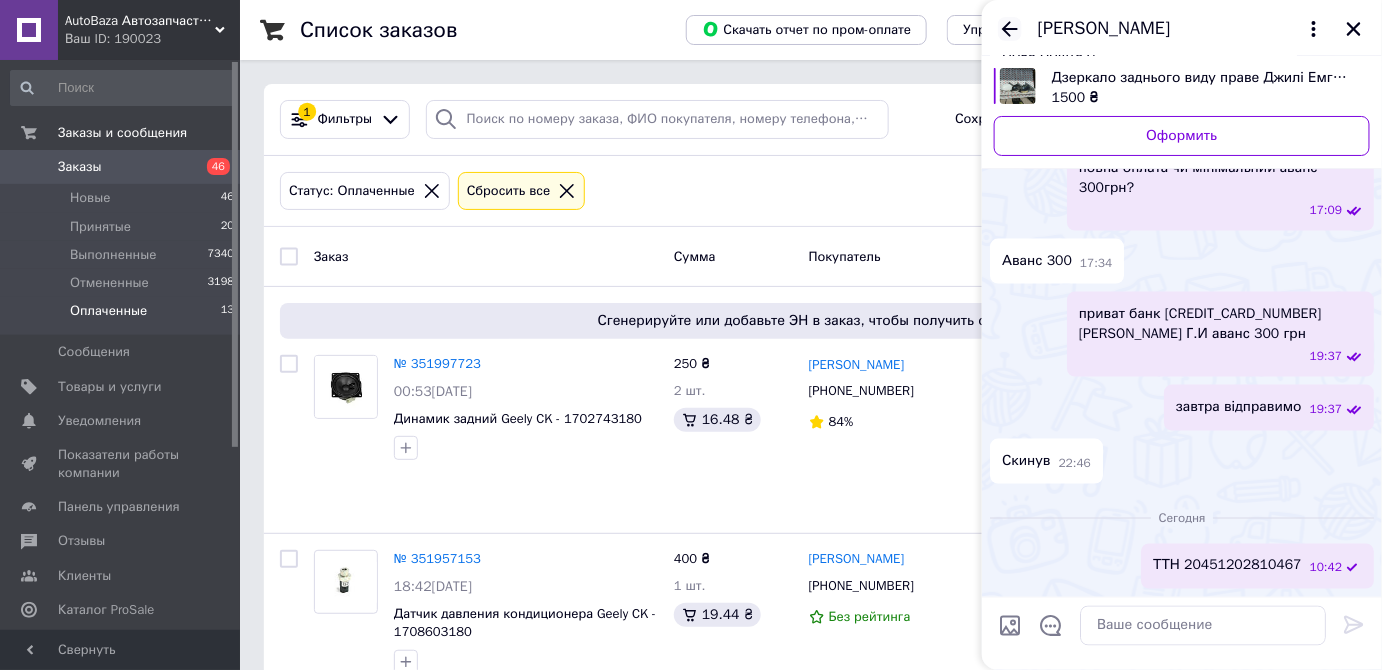 click 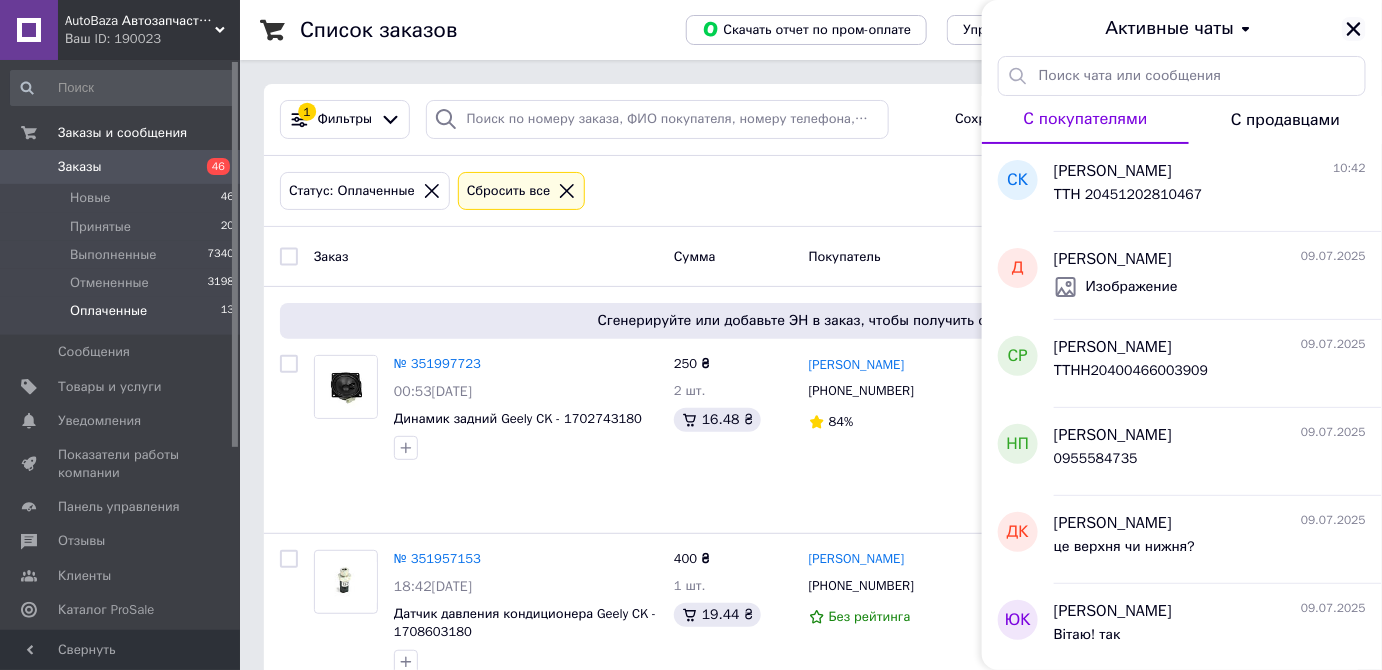 click 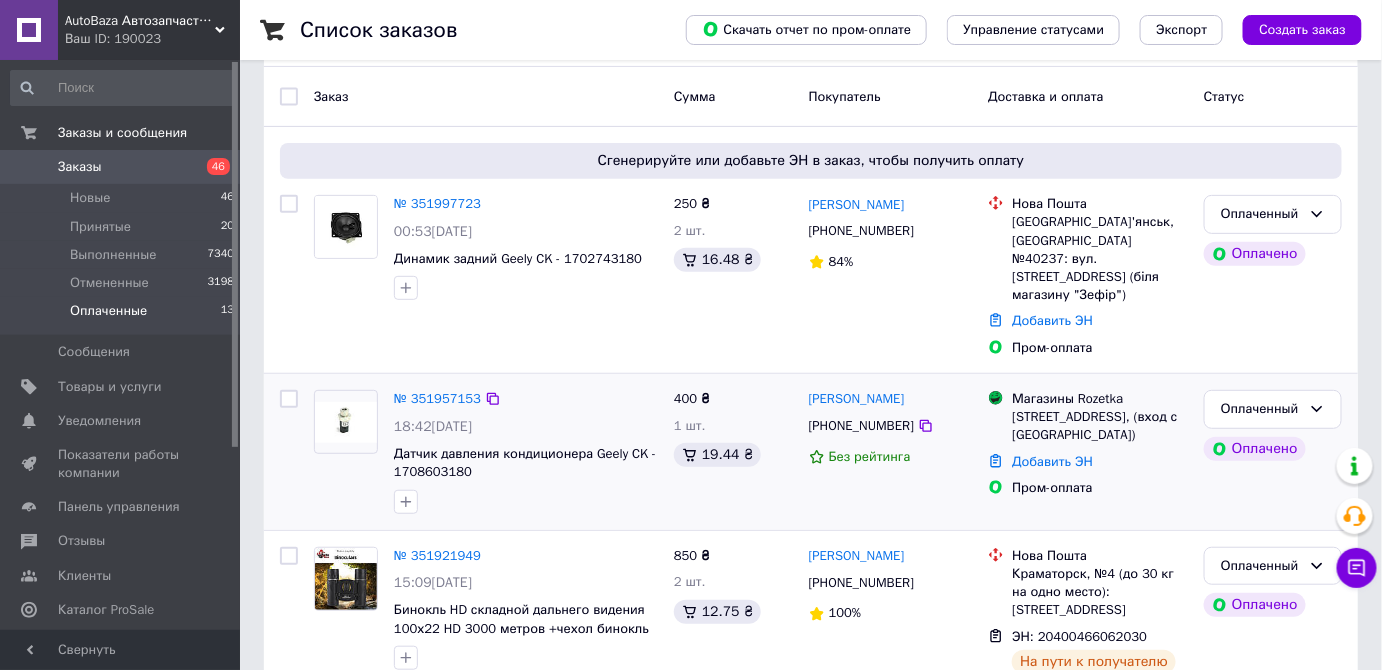 scroll, scrollTop: 272, scrollLeft: 0, axis: vertical 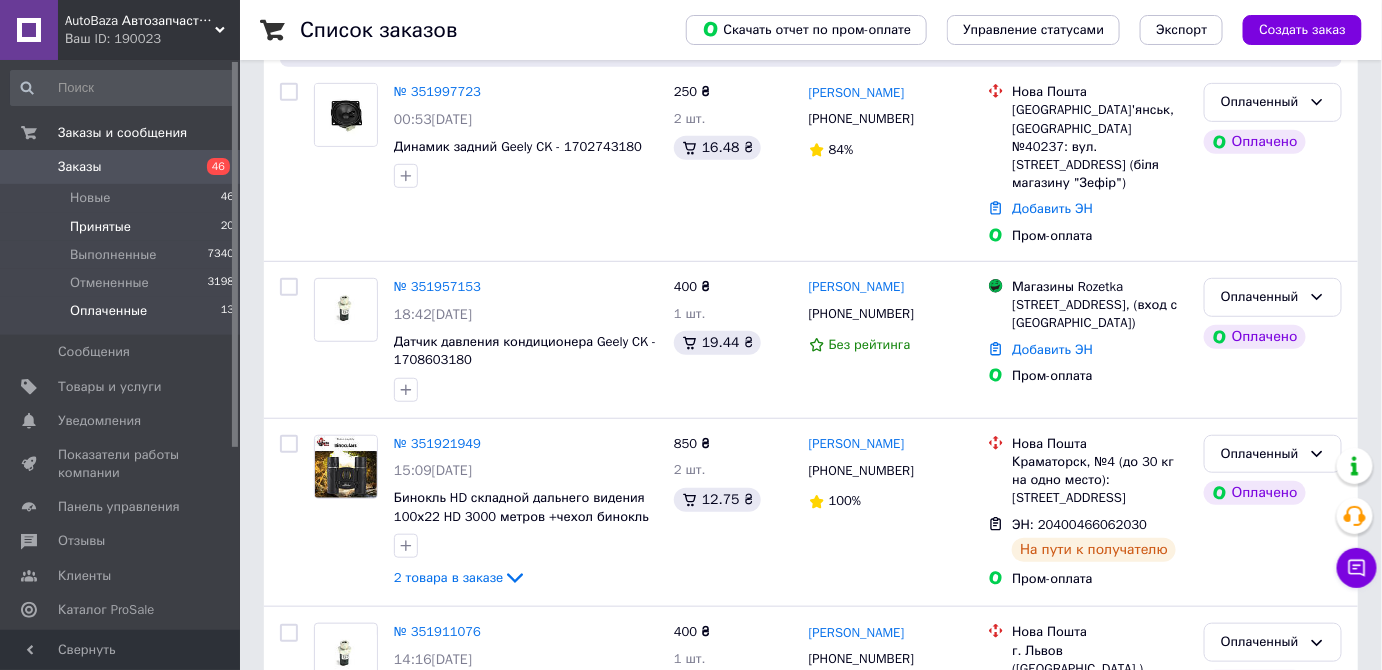 click on "Принятые" at bounding box center [100, 227] 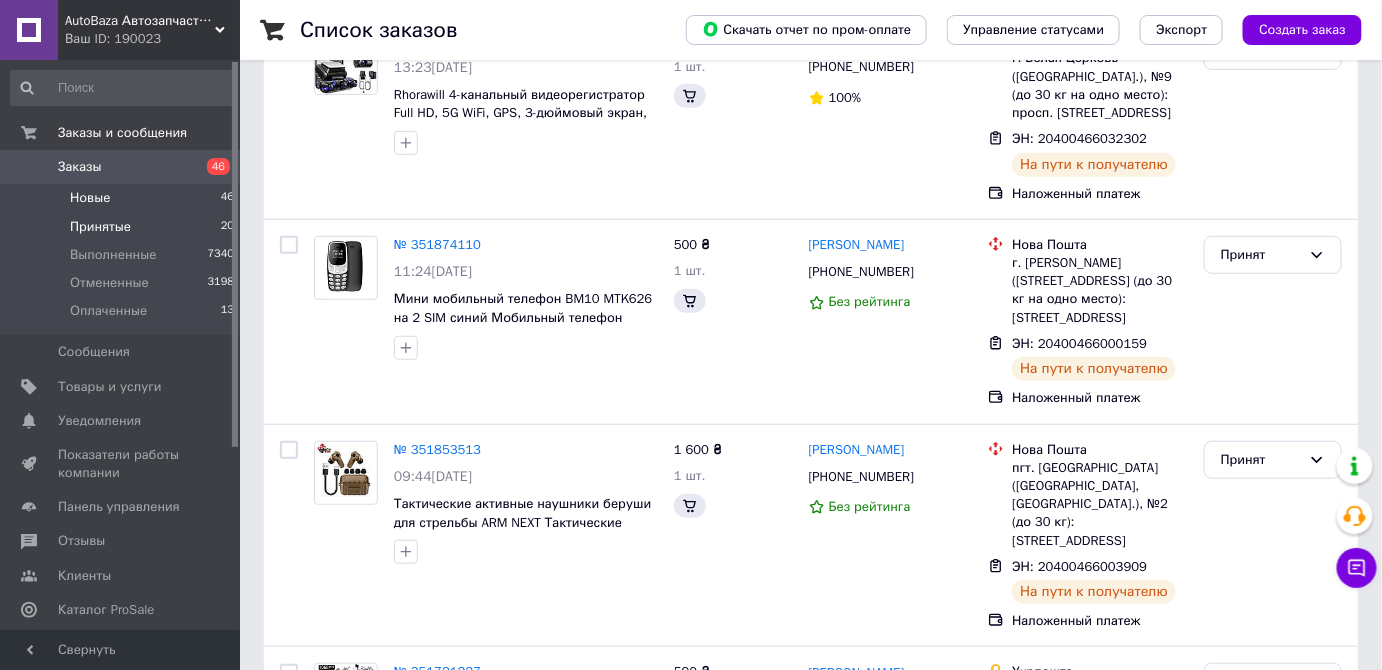 scroll, scrollTop: 0, scrollLeft: 0, axis: both 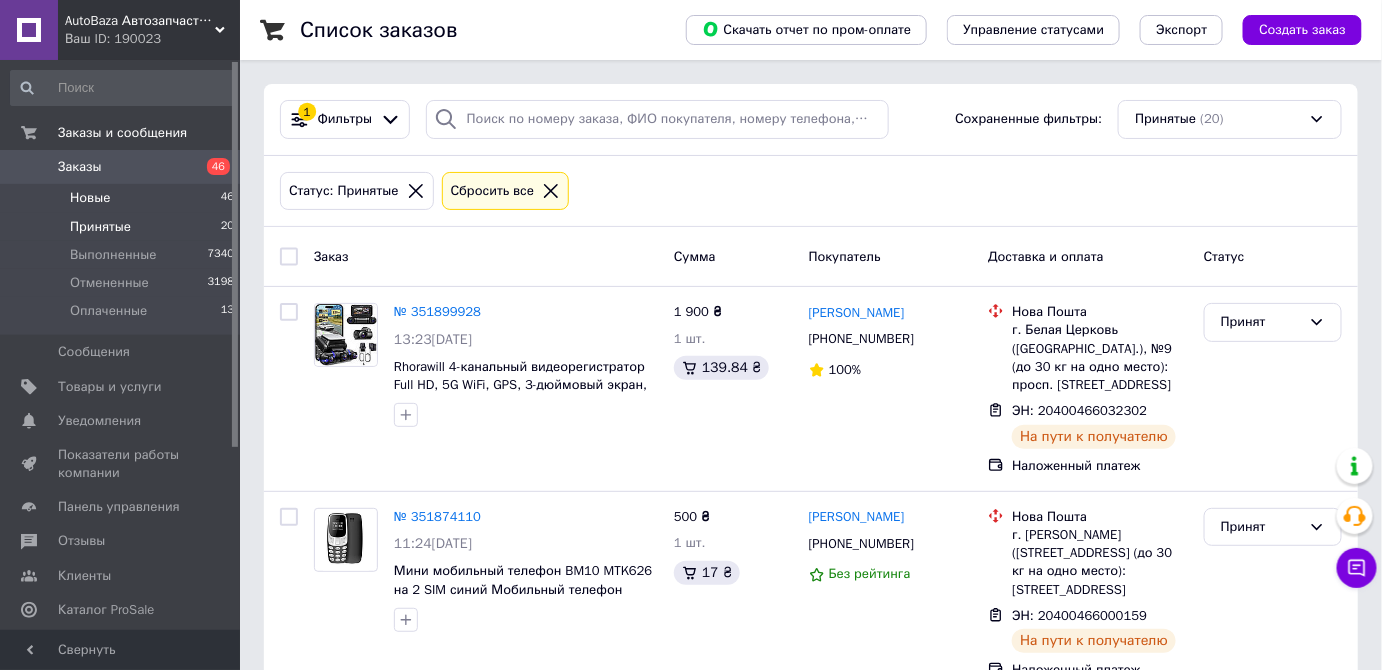click on "Новые" at bounding box center (90, 198) 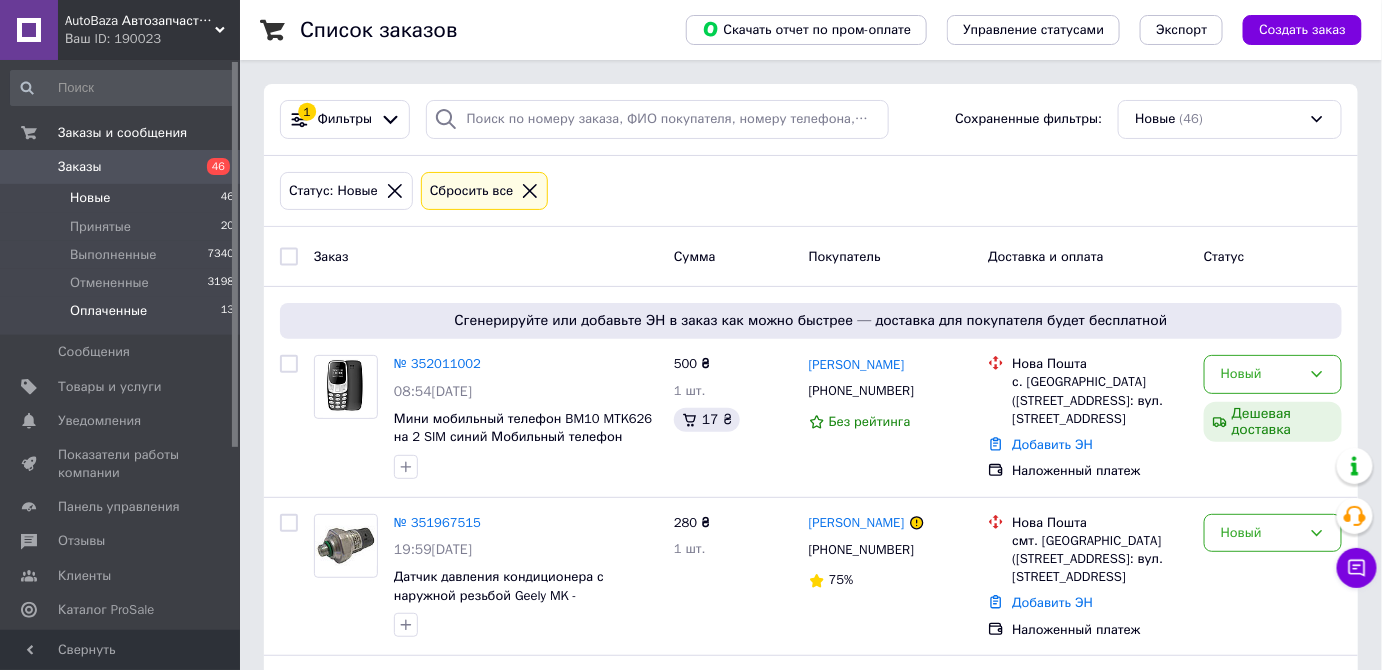 click on "Оплаченные" at bounding box center [108, 311] 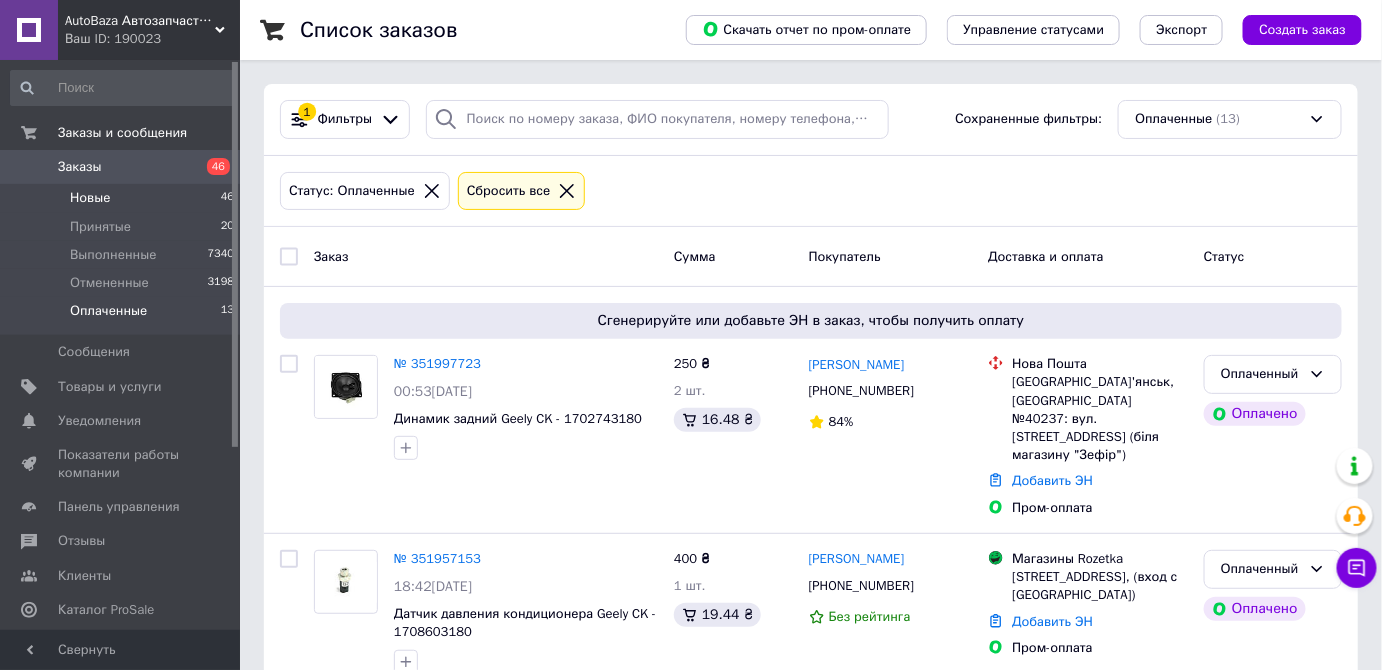 click on "Новые" at bounding box center (90, 198) 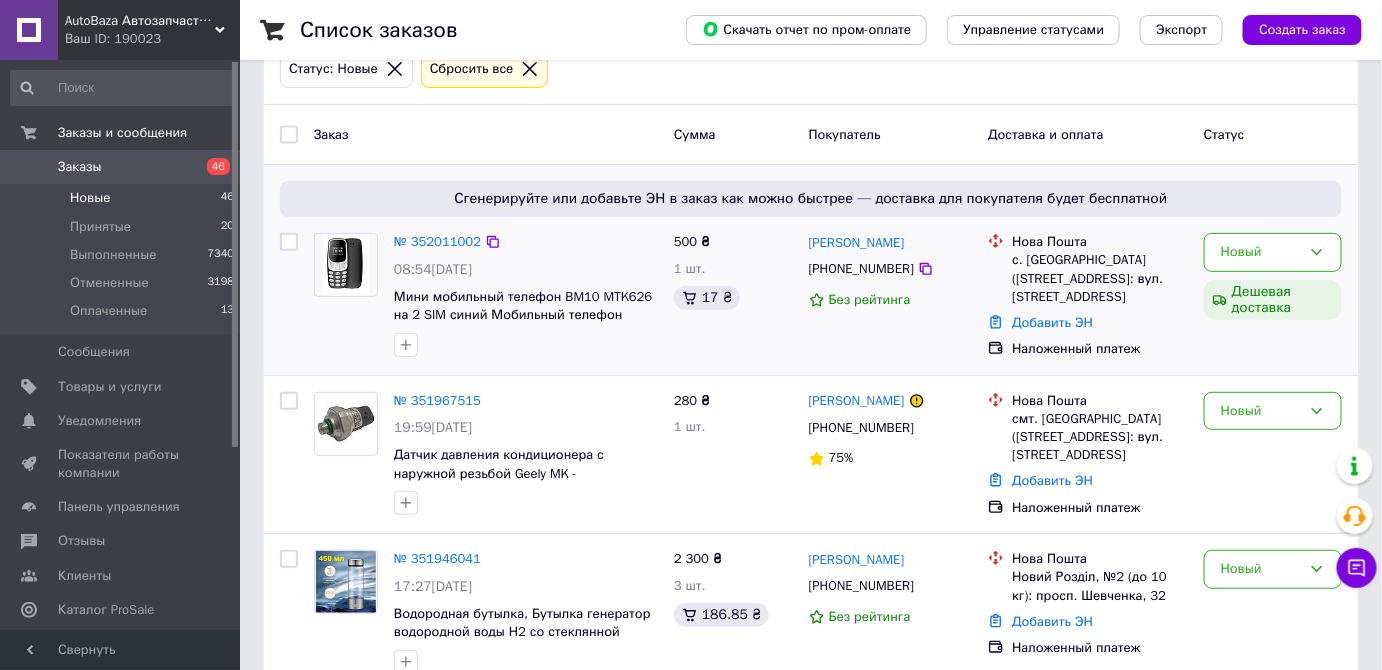 scroll, scrollTop: 272, scrollLeft: 0, axis: vertical 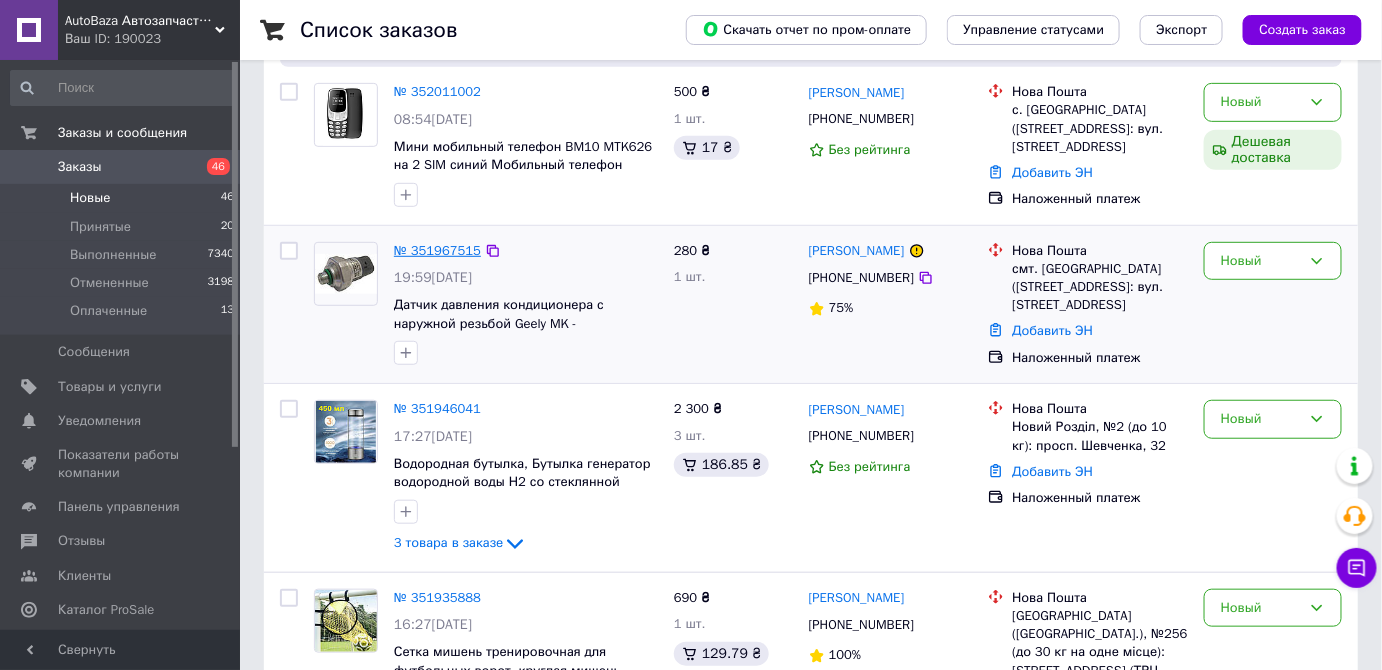click on "№ 351967515" at bounding box center [437, 250] 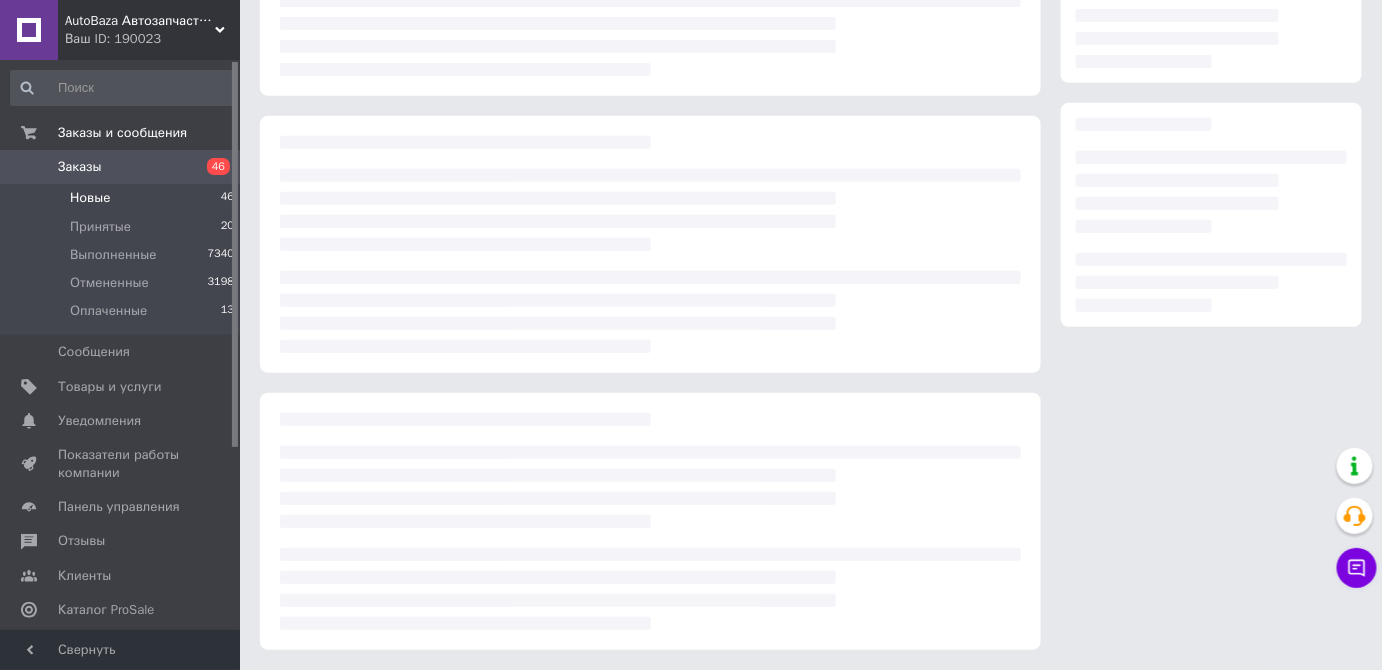 scroll, scrollTop: 0, scrollLeft: 0, axis: both 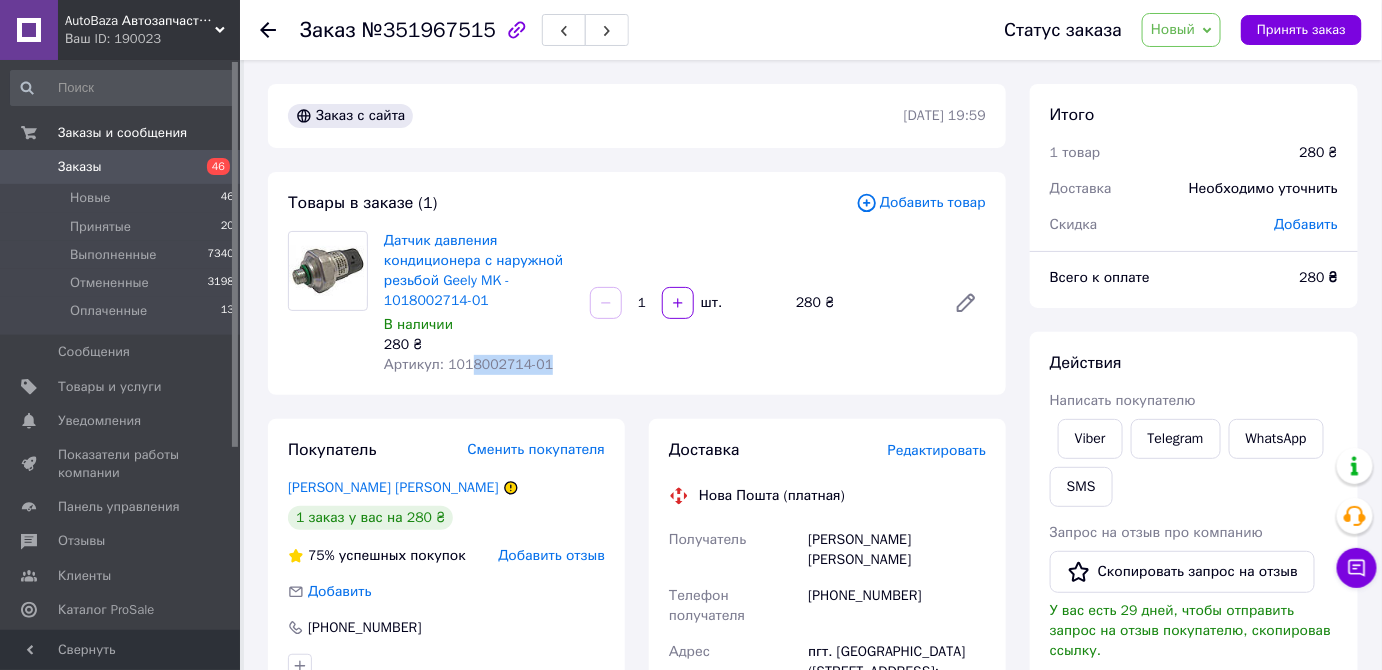 drag, startPoint x: 538, startPoint y: 366, endPoint x: 459, endPoint y: 374, distance: 79.40403 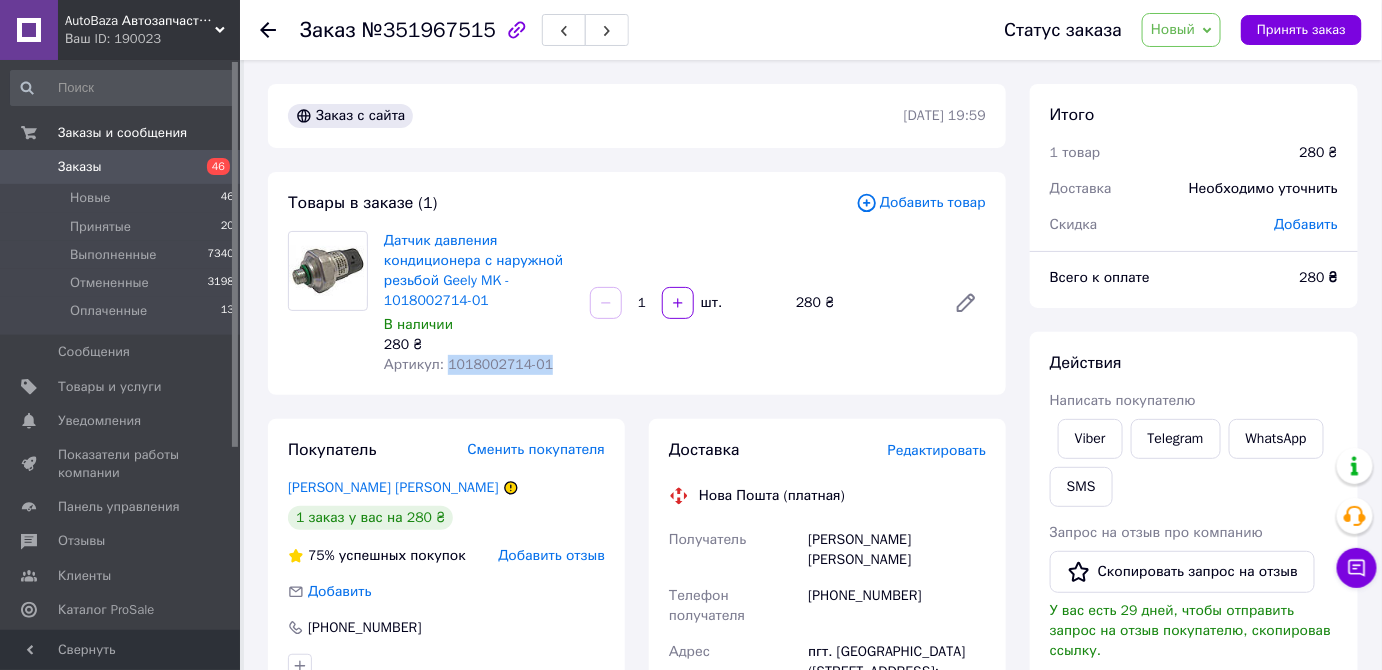 drag, startPoint x: 446, startPoint y: 366, endPoint x: 543, endPoint y: 367, distance: 97.00516 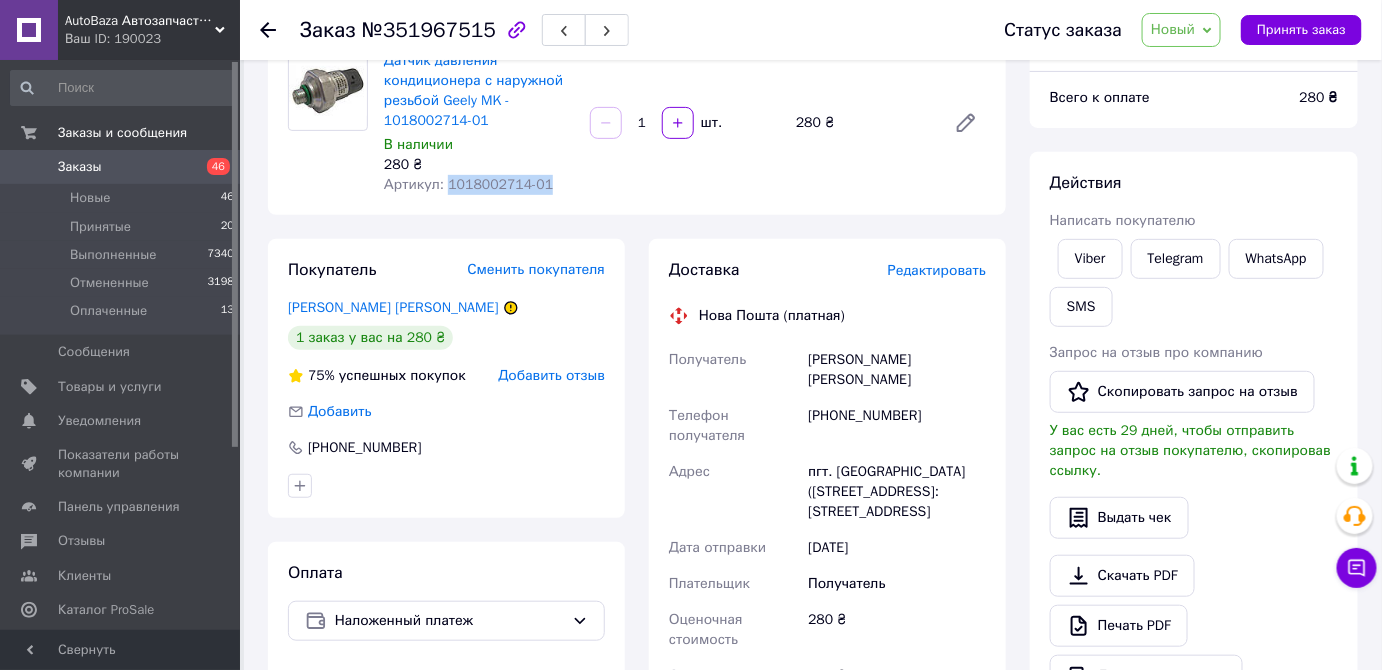 scroll, scrollTop: 181, scrollLeft: 0, axis: vertical 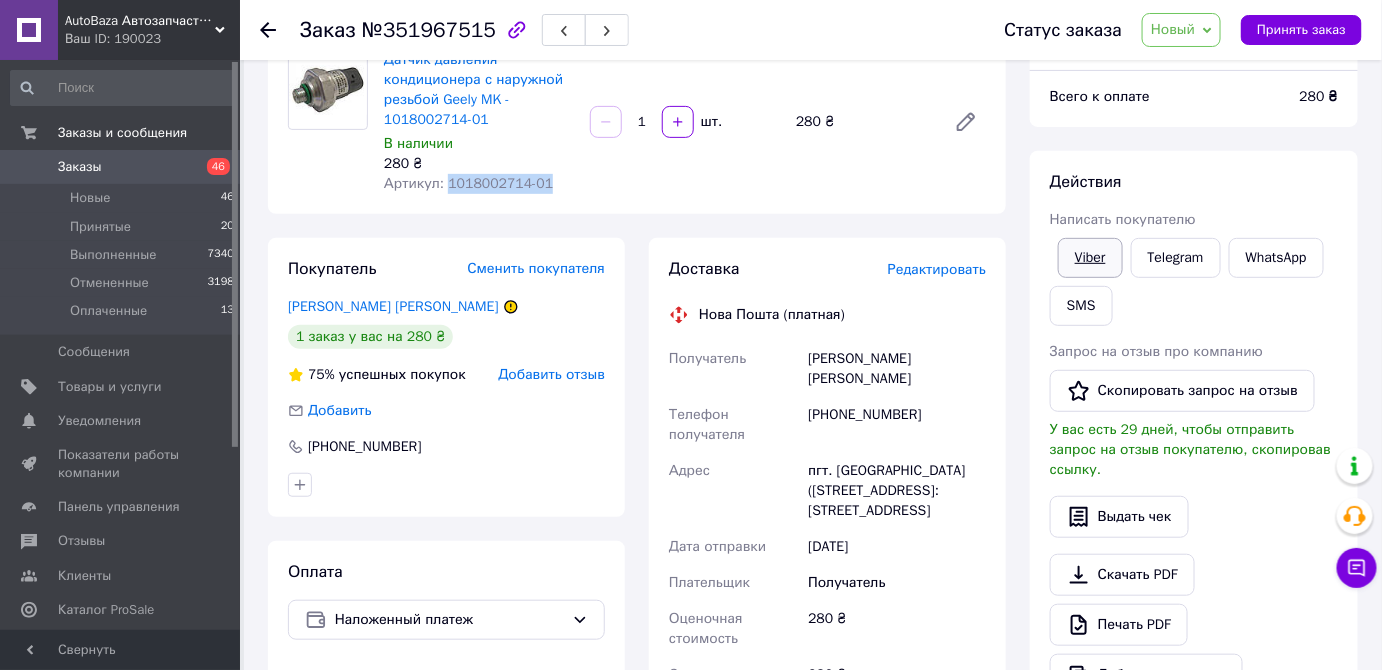 click on "Viber" at bounding box center (1090, 258) 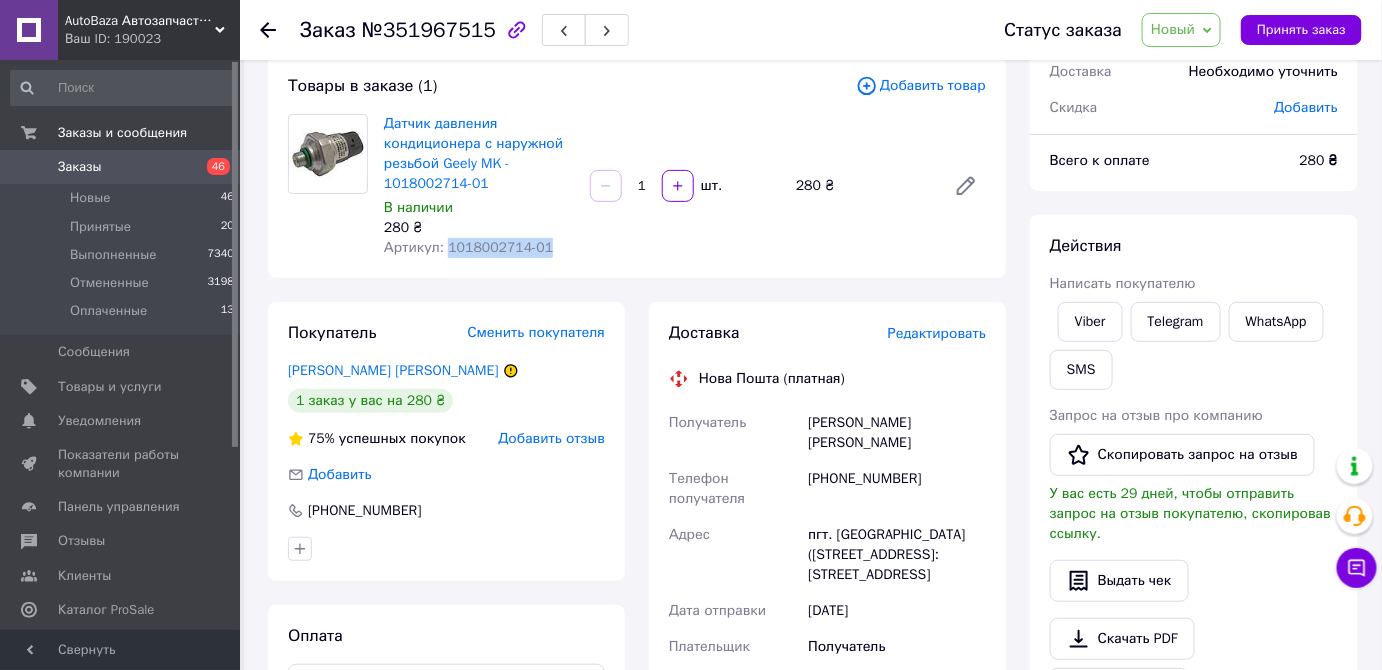 scroll, scrollTop: 90, scrollLeft: 0, axis: vertical 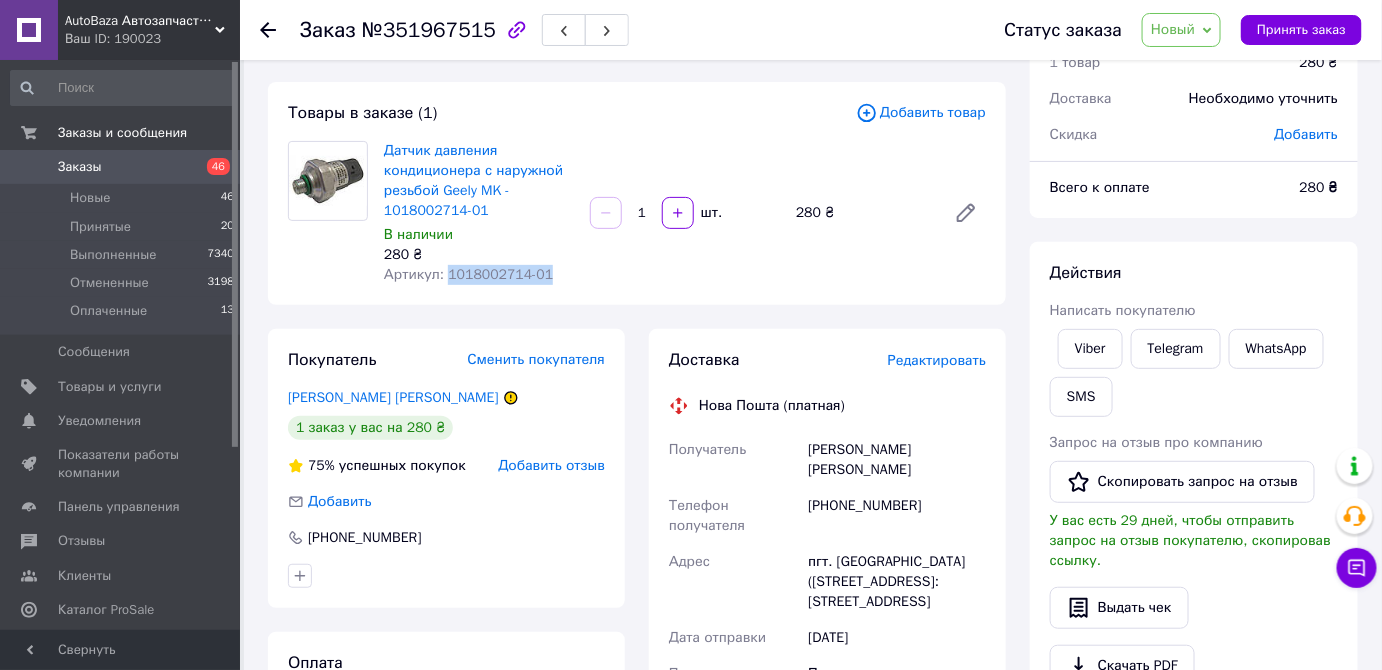 click on "Датчик давления кондиционера с наружной резьбой Geely MK - 1018002714-01 В наличии 280 ₴ Артикул: 1018002714-01 1   шт. 280 ₴" at bounding box center [685, 213] 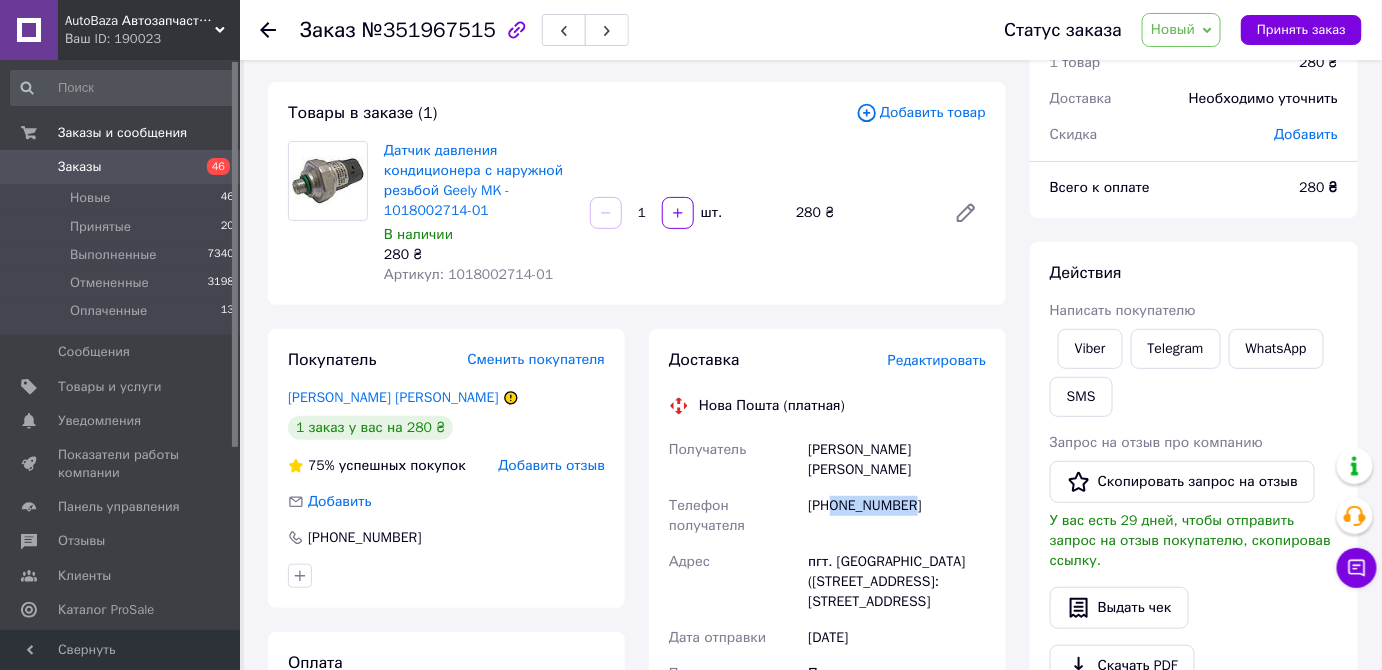 drag, startPoint x: 906, startPoint y: 484, endPoint x: 836, endPoint y: 486, distance: 70.028564 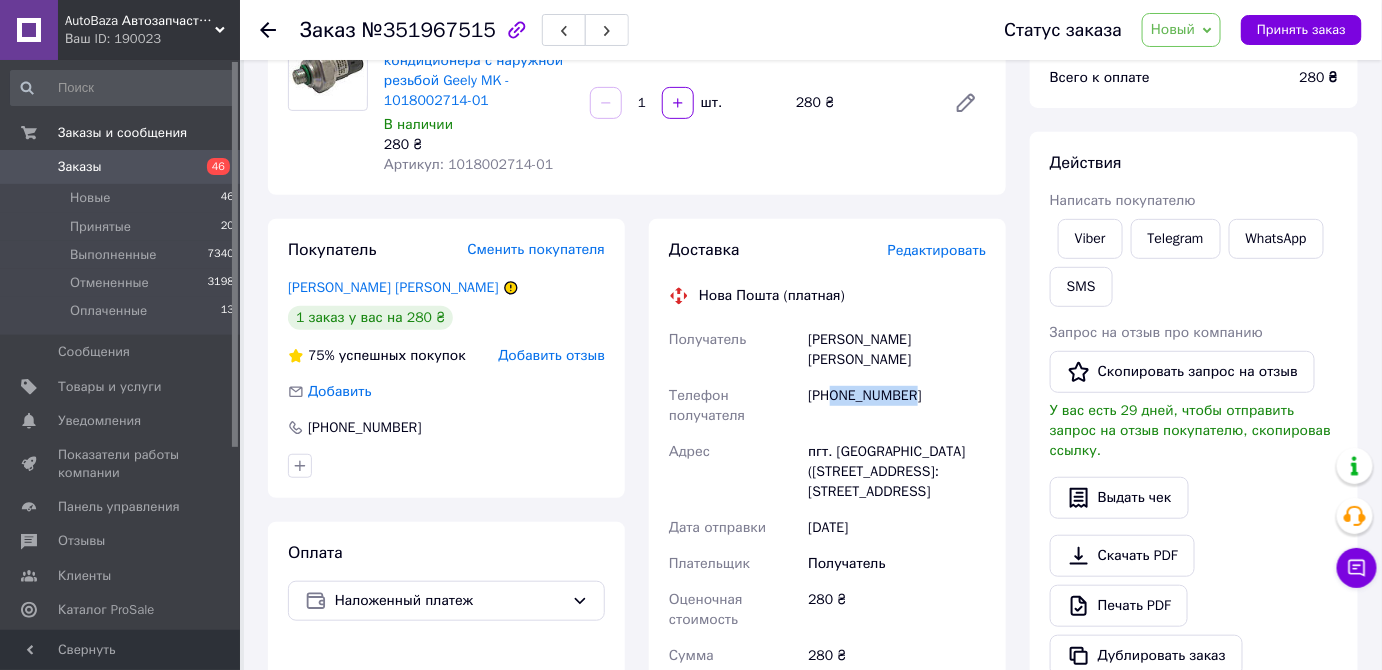 scroll, scrollTop: 181, scrollLeft: 0, axis: vertical 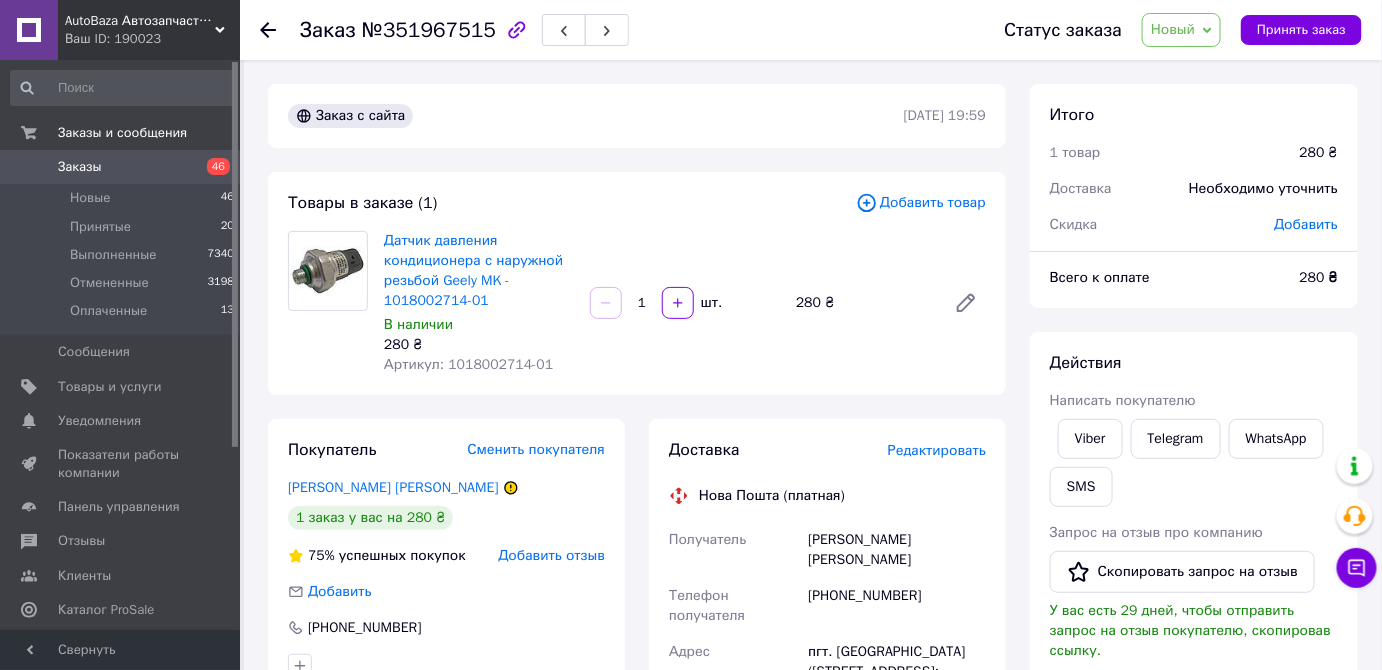 click on "Новый" at bounding box center [1181, 30] 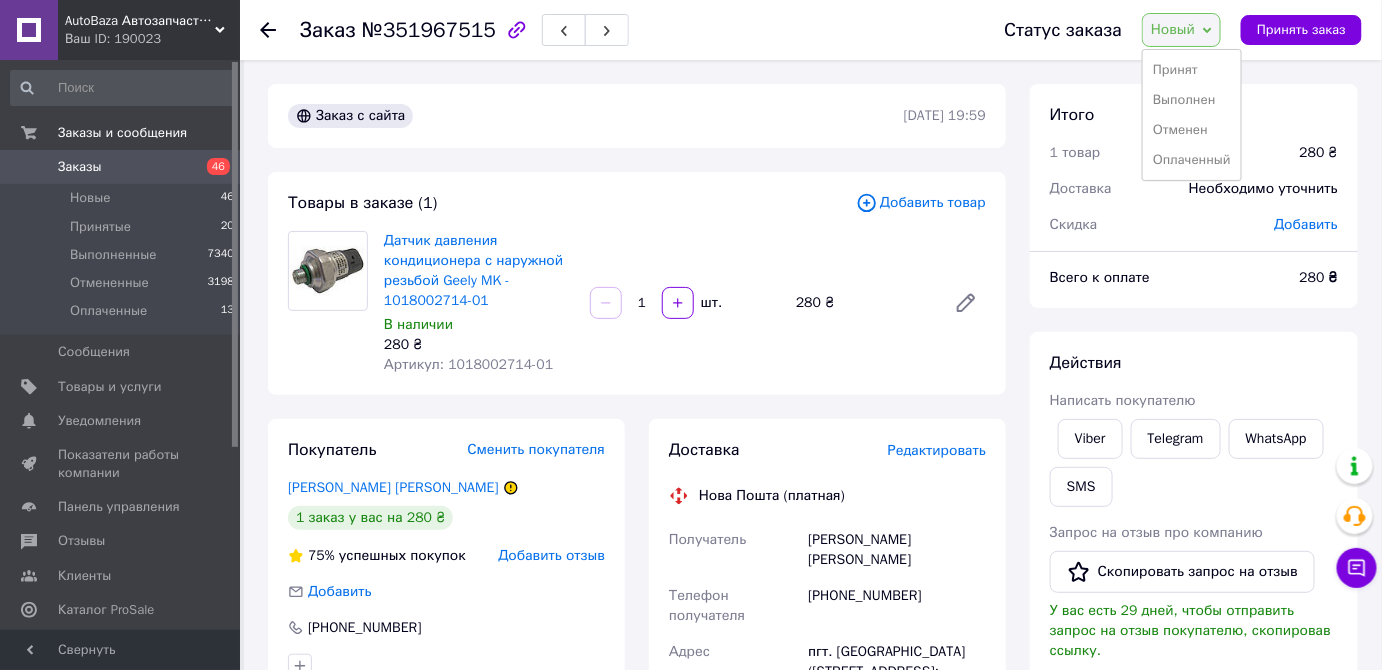 click on "Принят" at bounding box center [1192, 70] 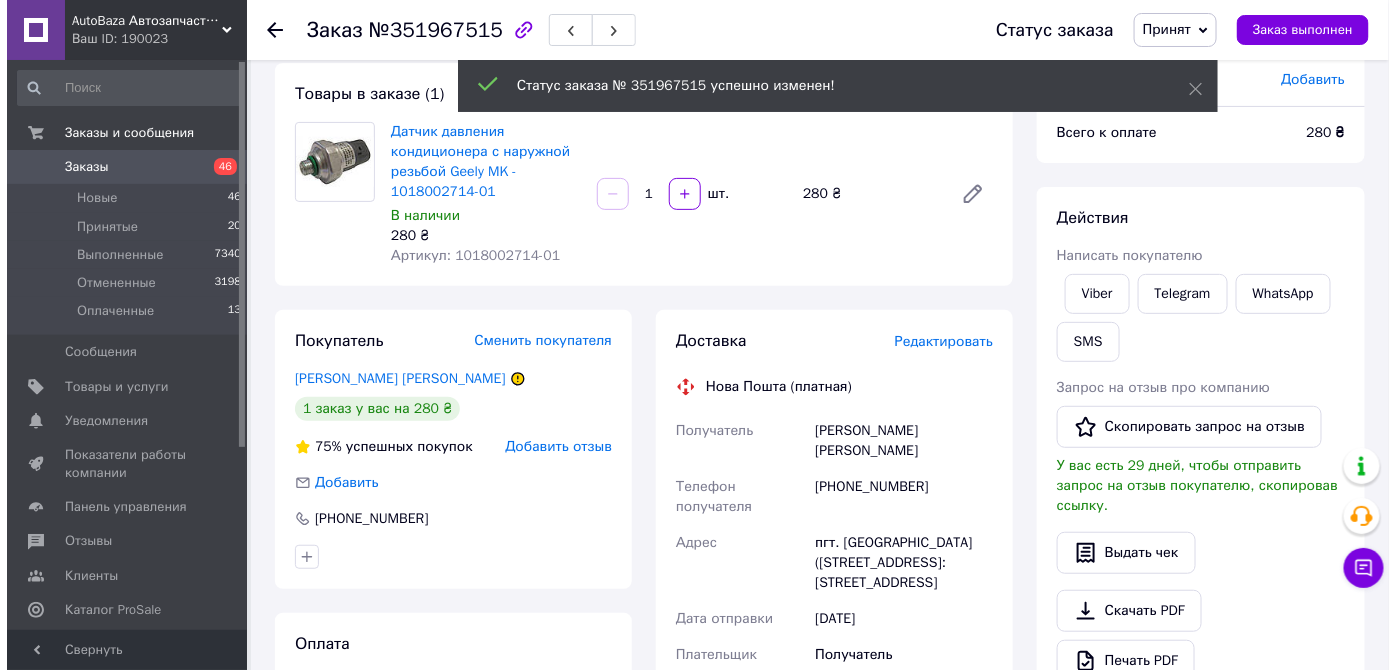 scroll, scrollTop: 272, scrollLeft: 0, axis: vertical 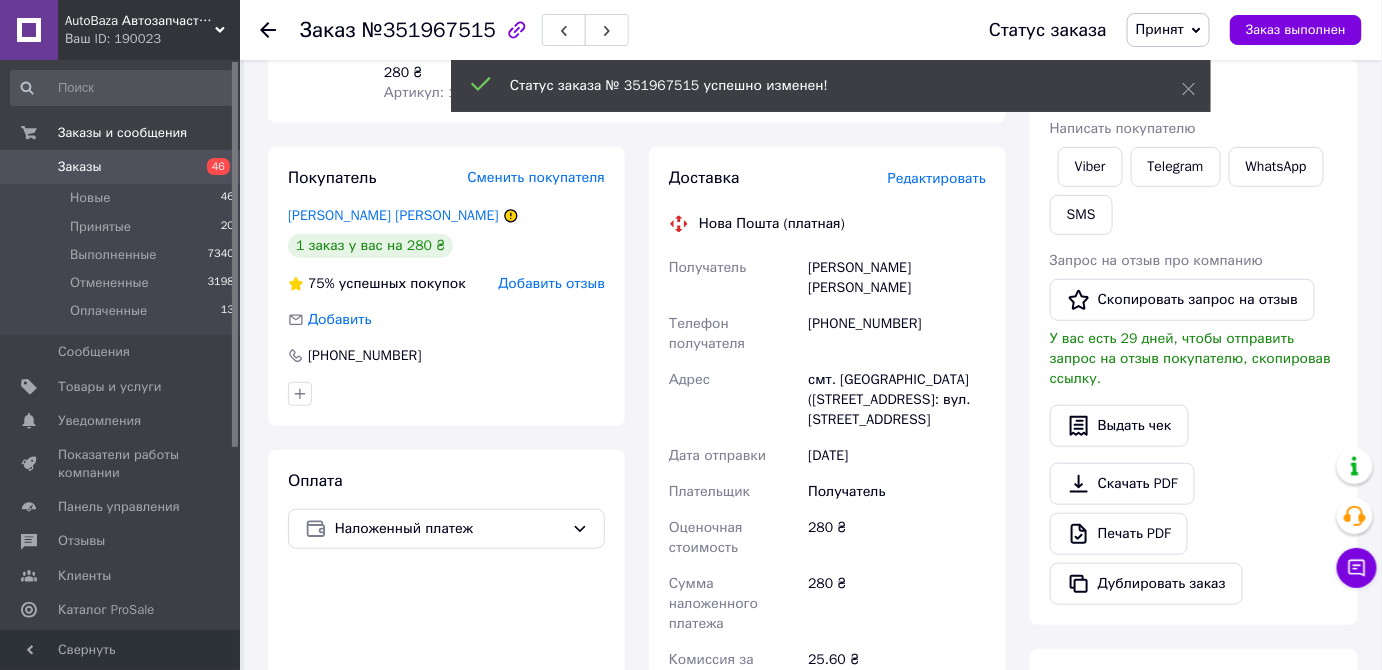 click on "Редактировать" at bounding box center [937, 178] 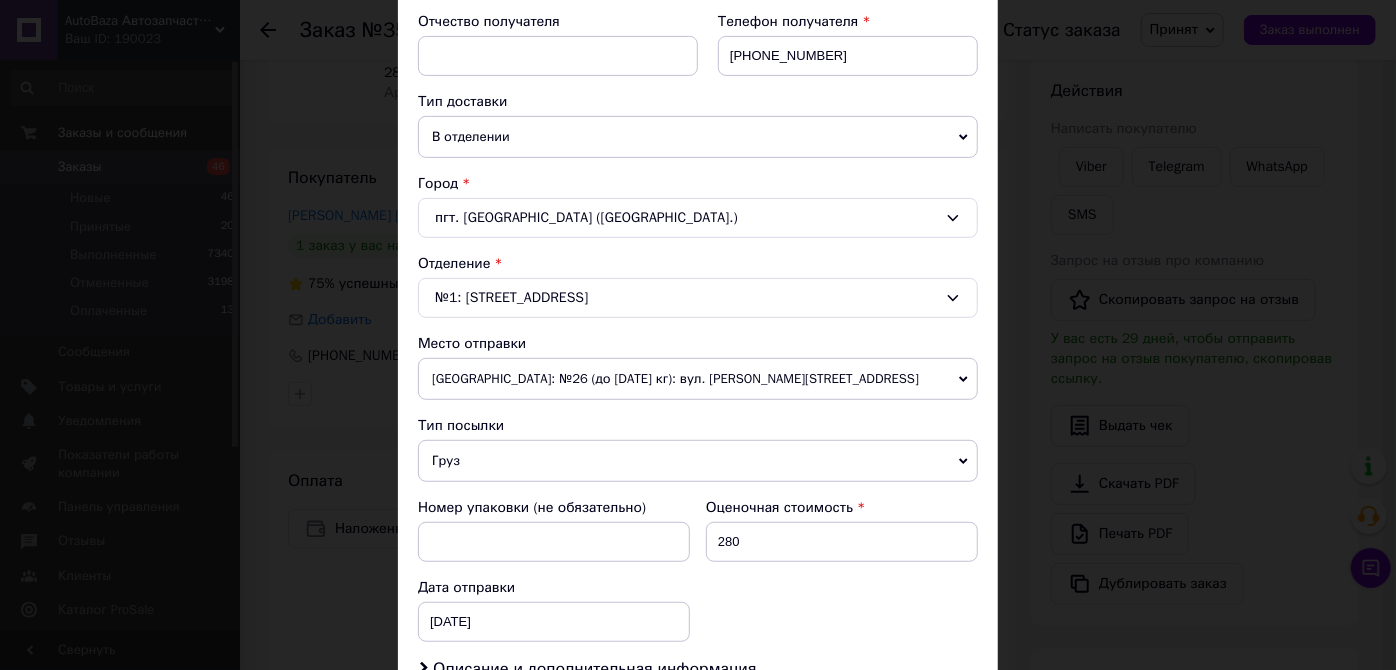 scroll, scrollTop: 545, scrollLeft: 0, axis: vertical 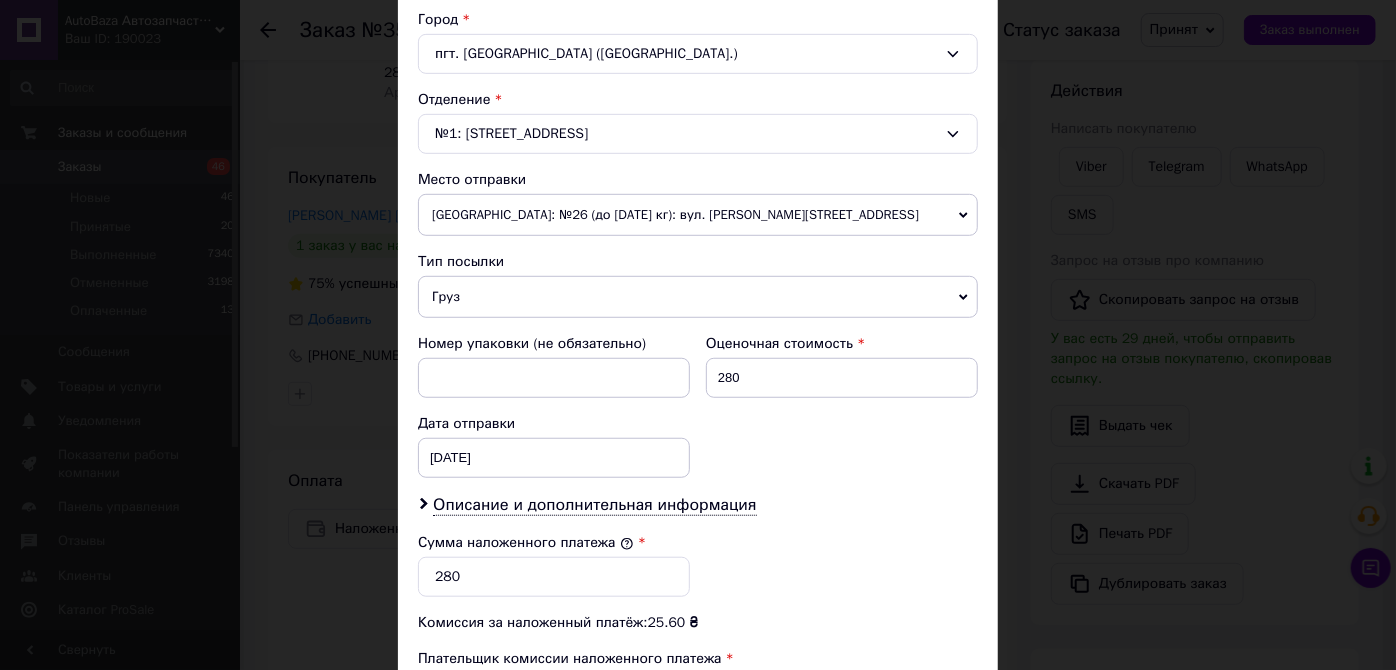 click on "[GEOGRAPHIC_DATA]: №26 (до 1100 кг): вул. [PERSON_NAME][STREET_ADDRESS]" at bounding box center [698, 215] 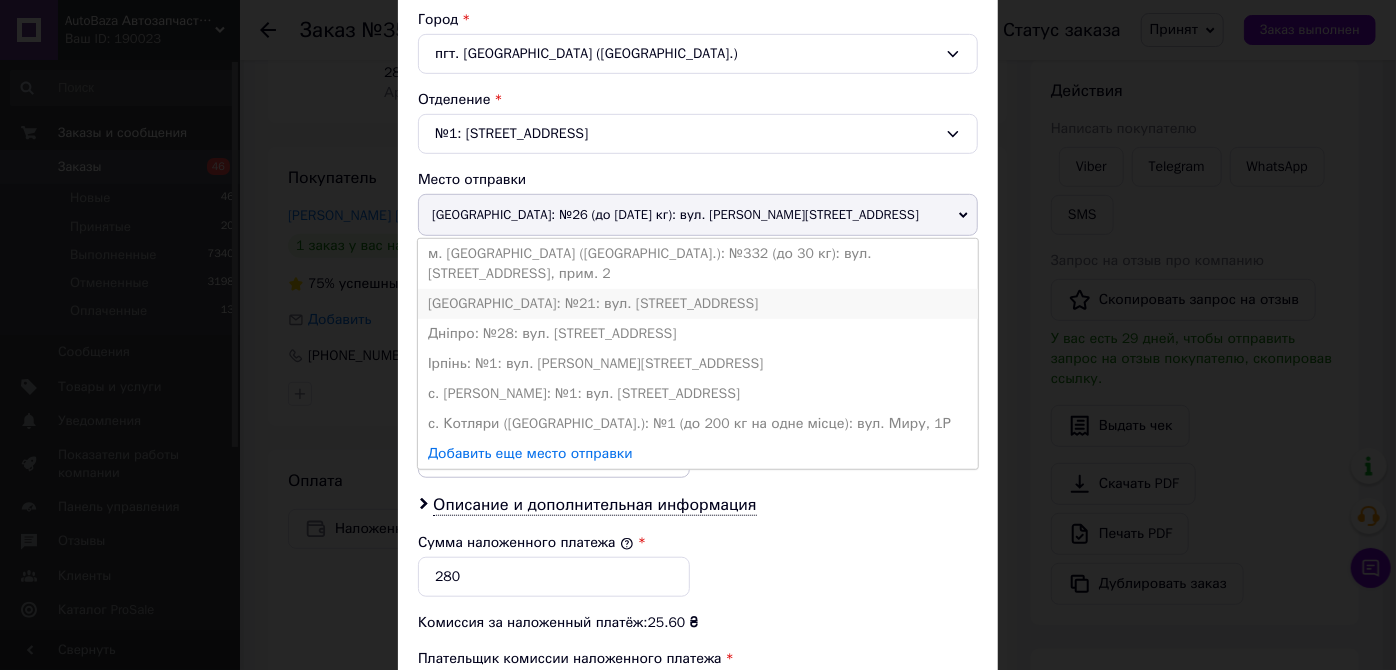 click on "[GEOGRAPHIC_DATA]: №21: вул. [STREET_ADDRESS]" at bounding box center (698, 304) 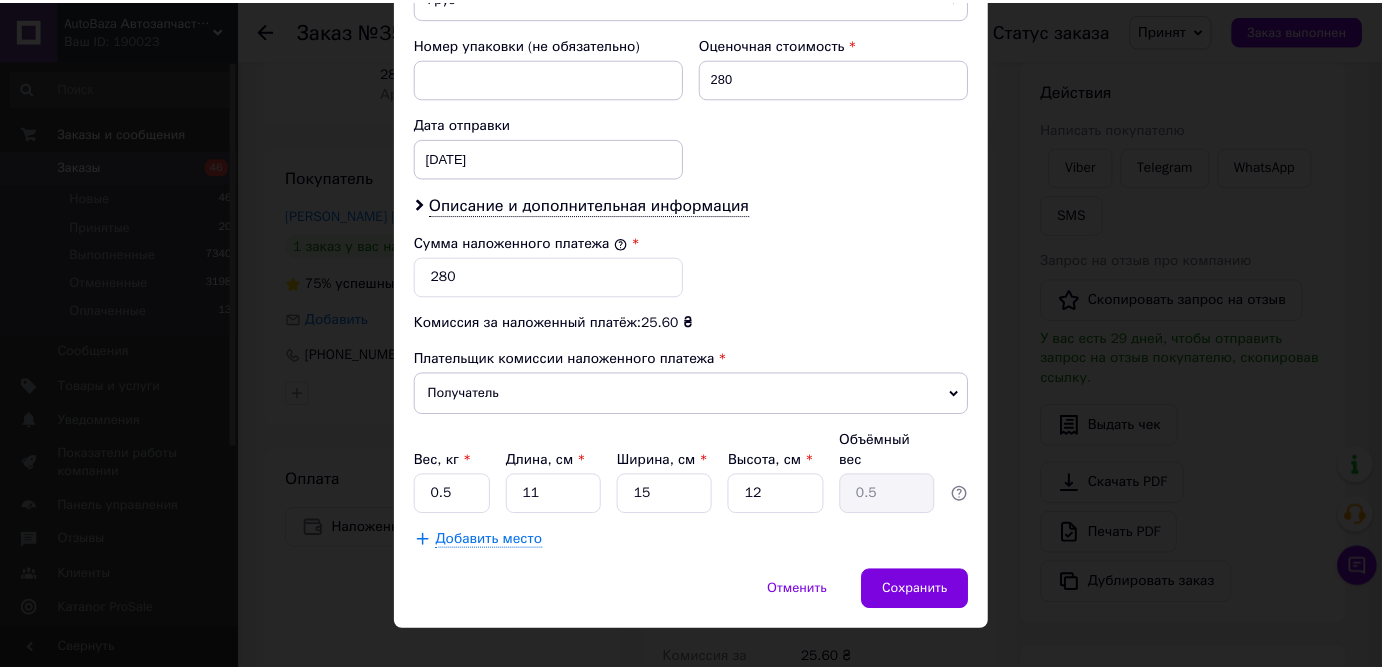 scroll, scrollTop: 847, scrollLeft: 0, axis: vertical 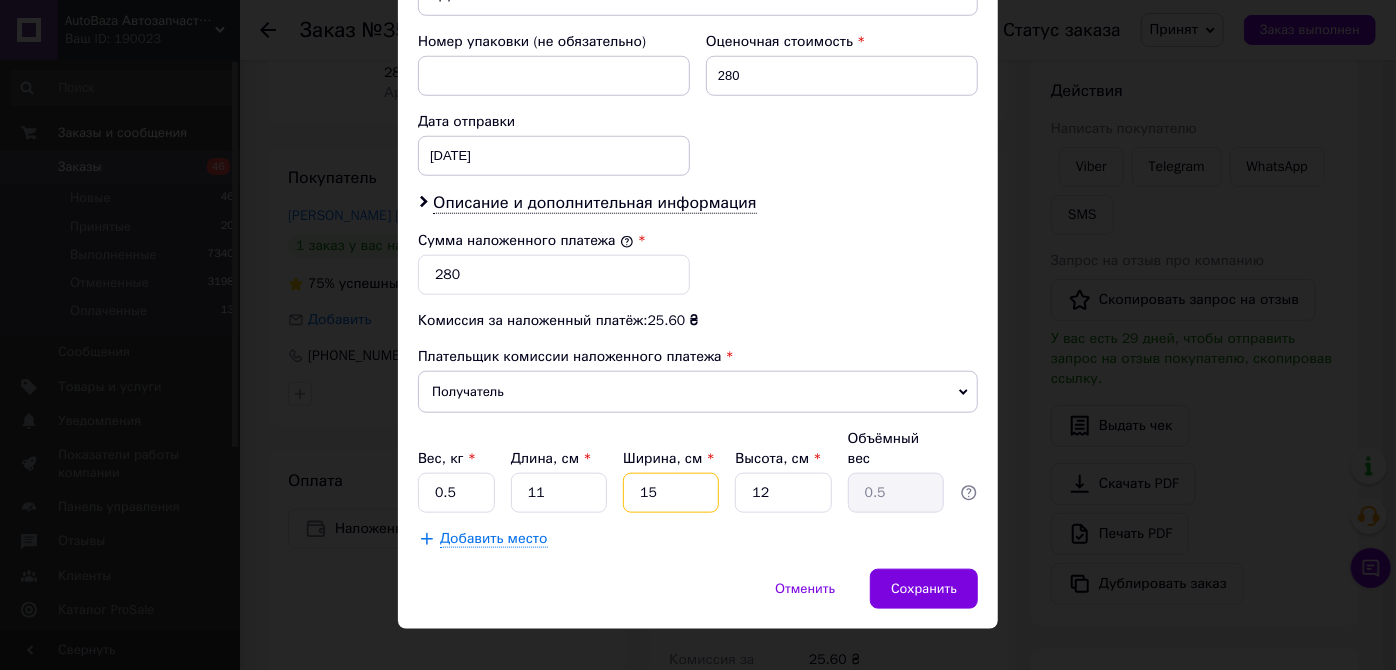 drag, startPoint x: 704, startPoint y: 457, endPoint x: 640, endPoint y: 462, distance: 64.195015 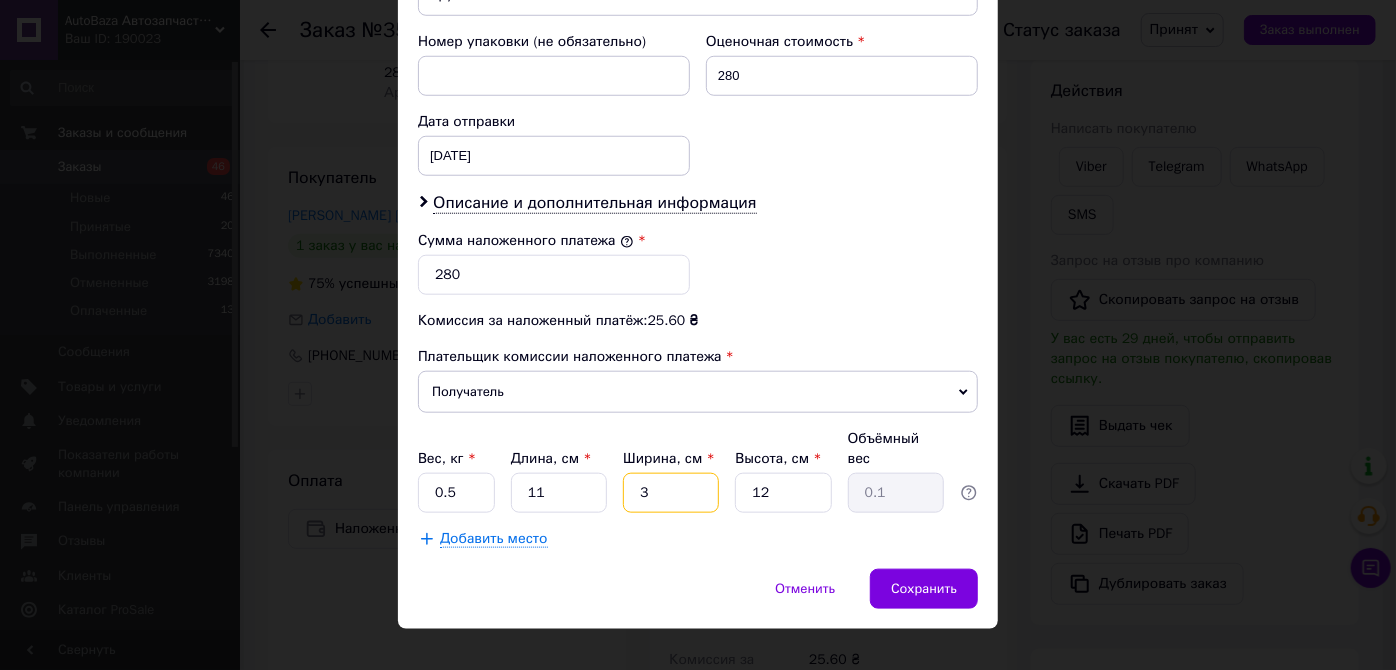 type on "3" 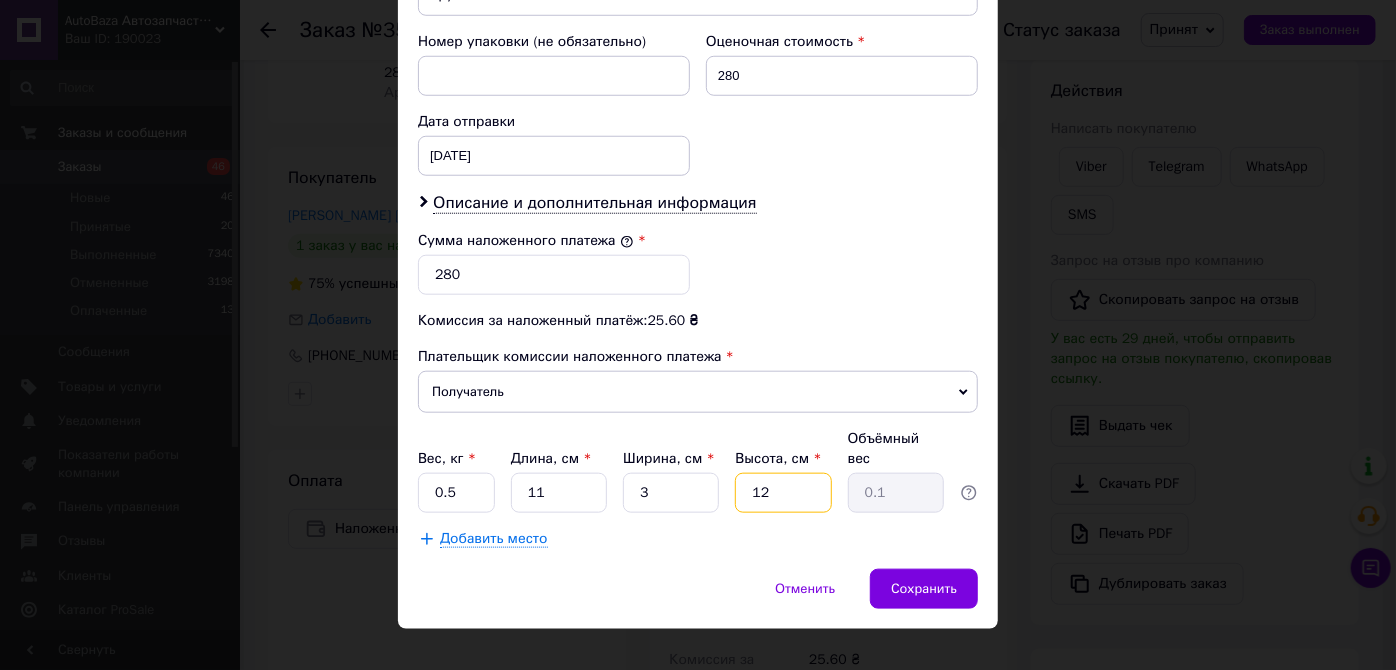 drag, startPoint x: 763, startPoint y: 461, endPoint x: 750, endPoint y: 470, distance: 15.811388 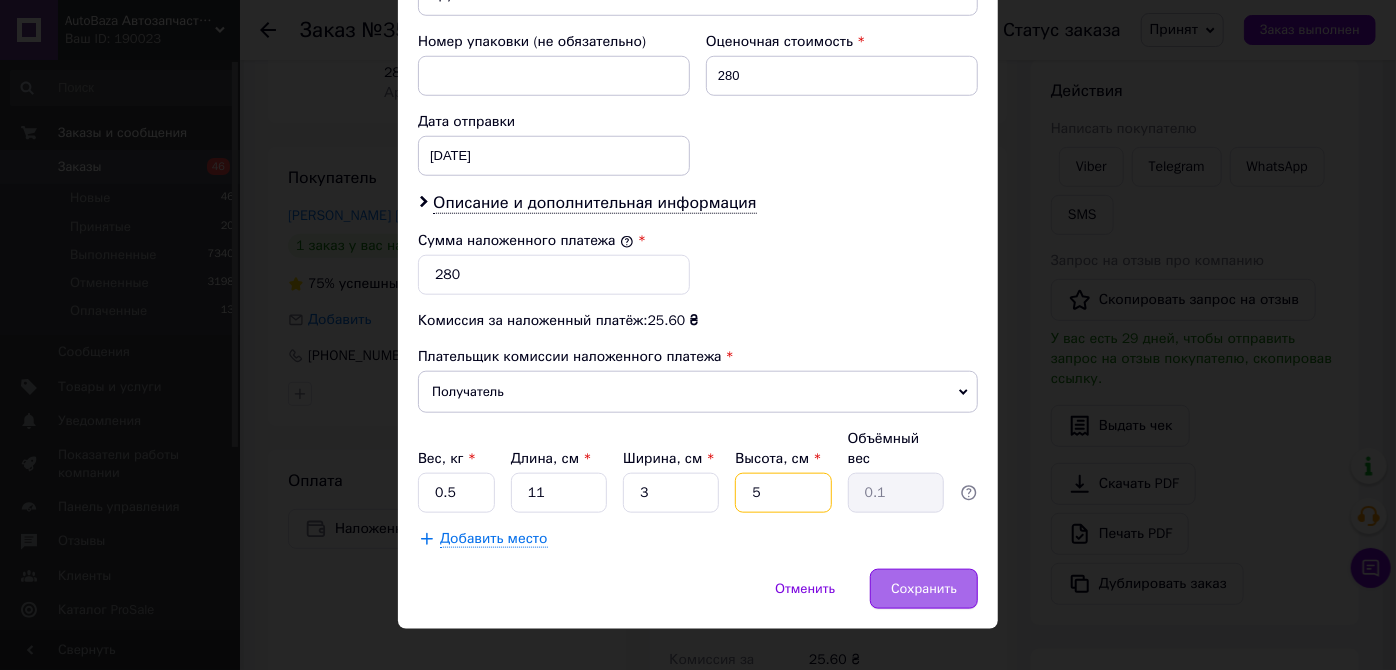 type on "5" 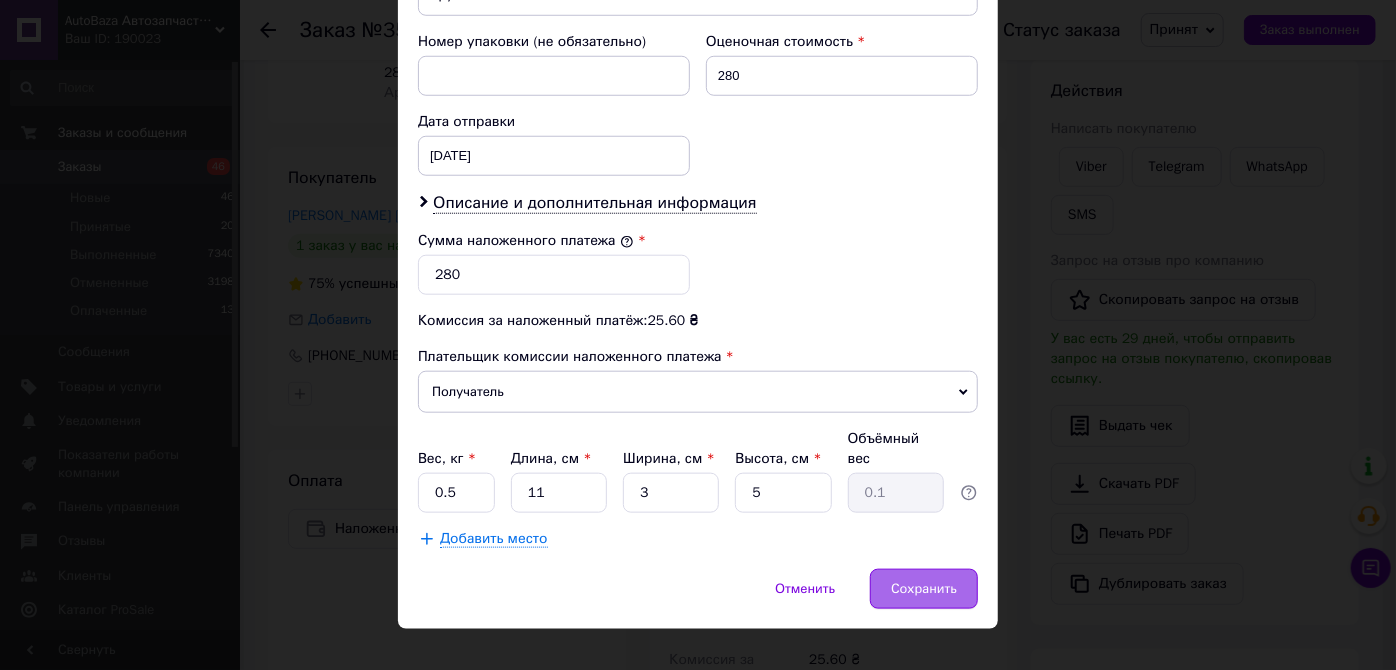 click on "Сохранить" at bounding box center [924, 589] 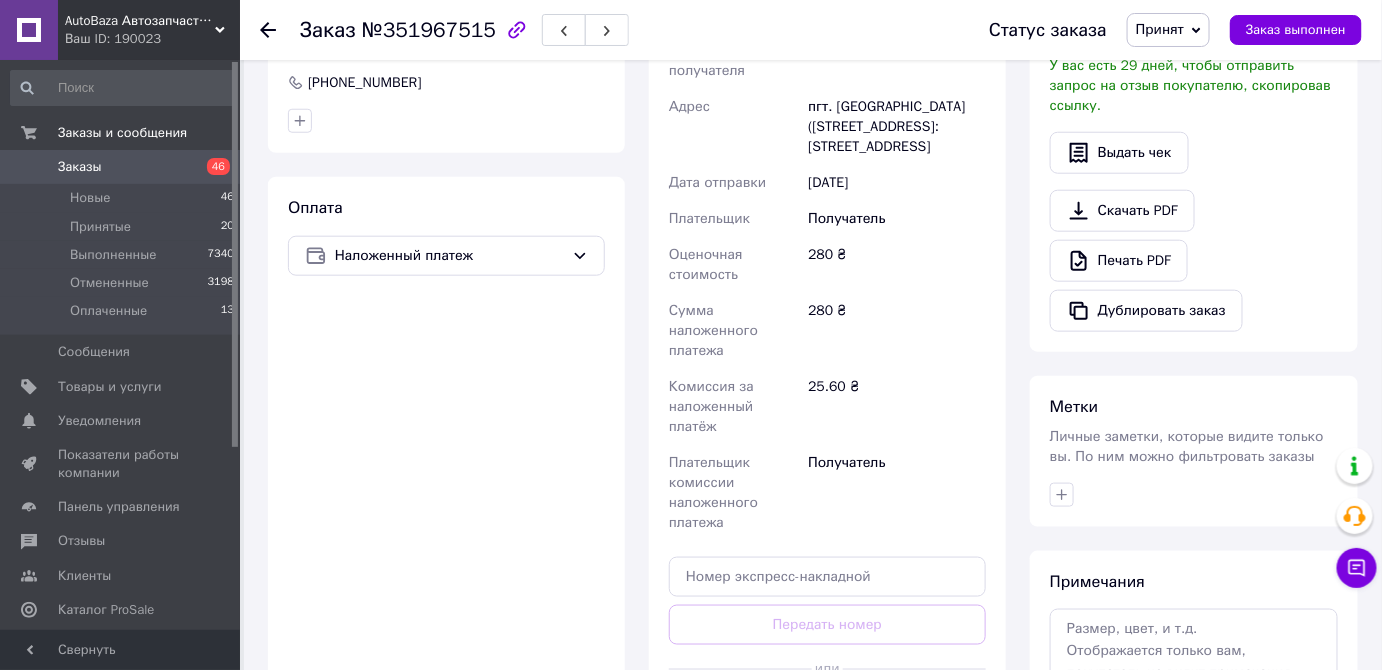 scroll, scrollTop: 727, scrollLeft: 0, axis: vertical 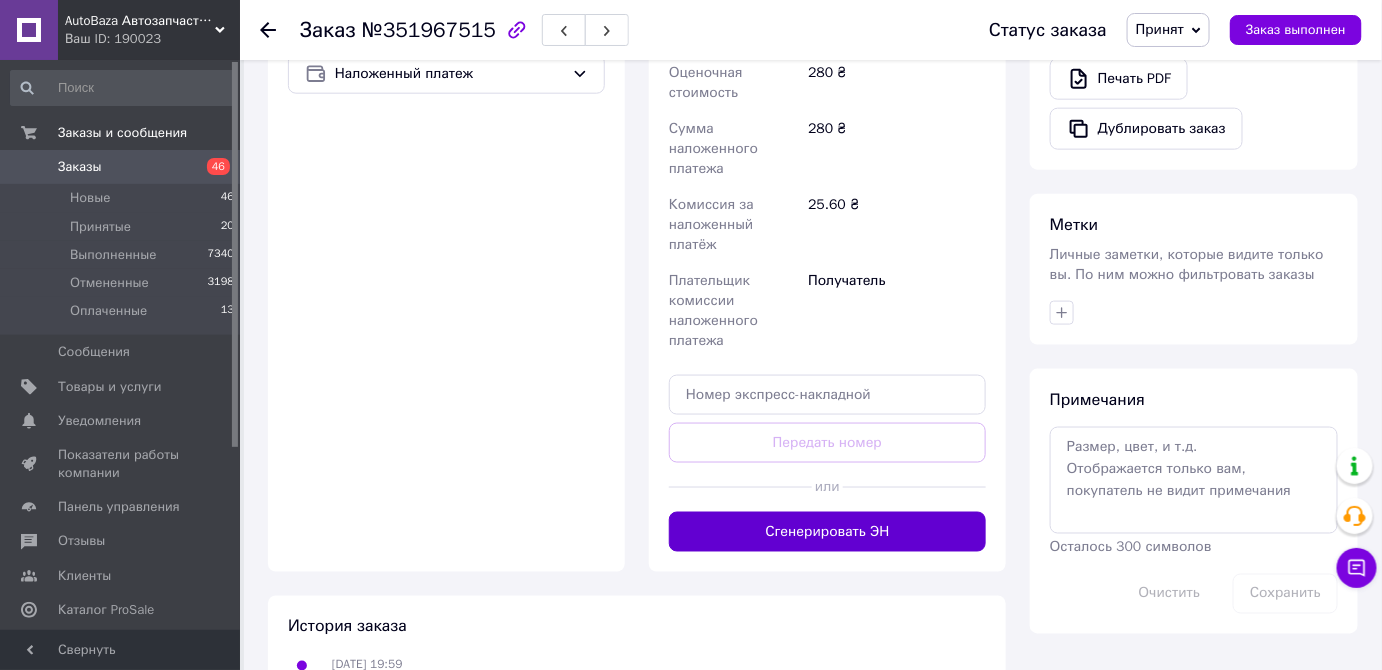 click on "Сгенерировать ЭН" at bounding box center (827, 532) 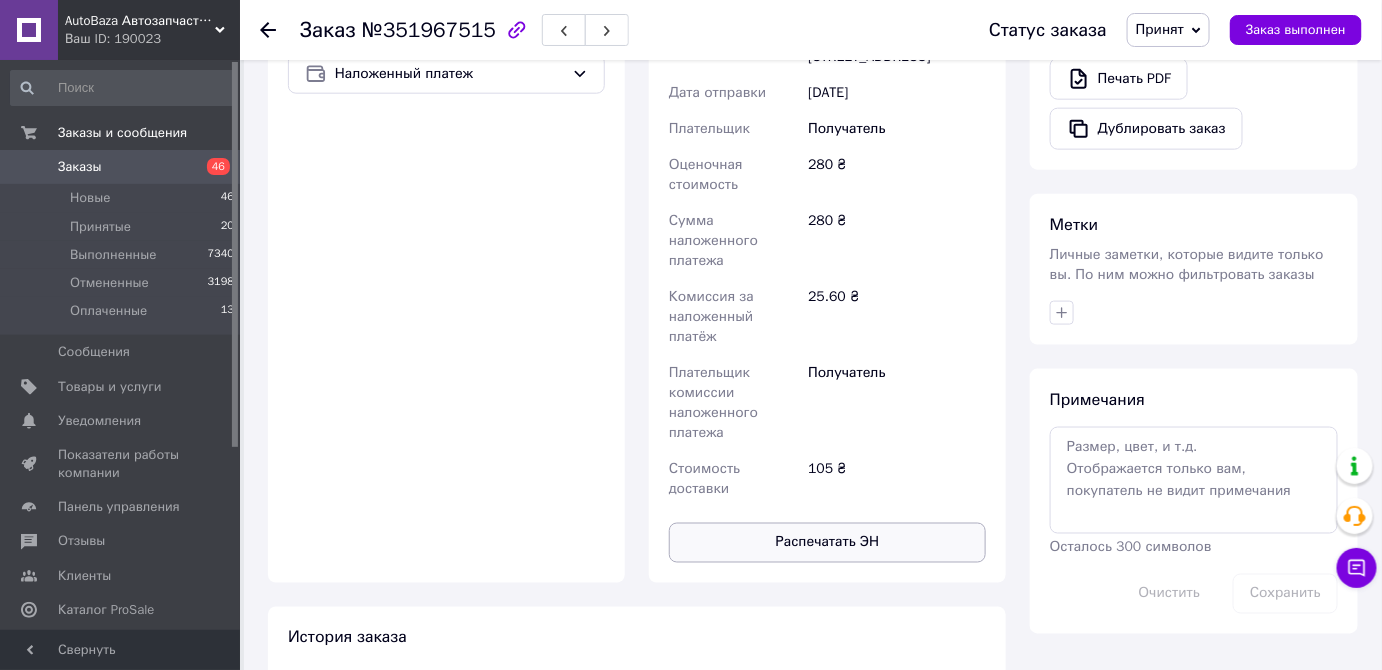 click on "Распечатать ЭН" at bounding box center [827, 543] 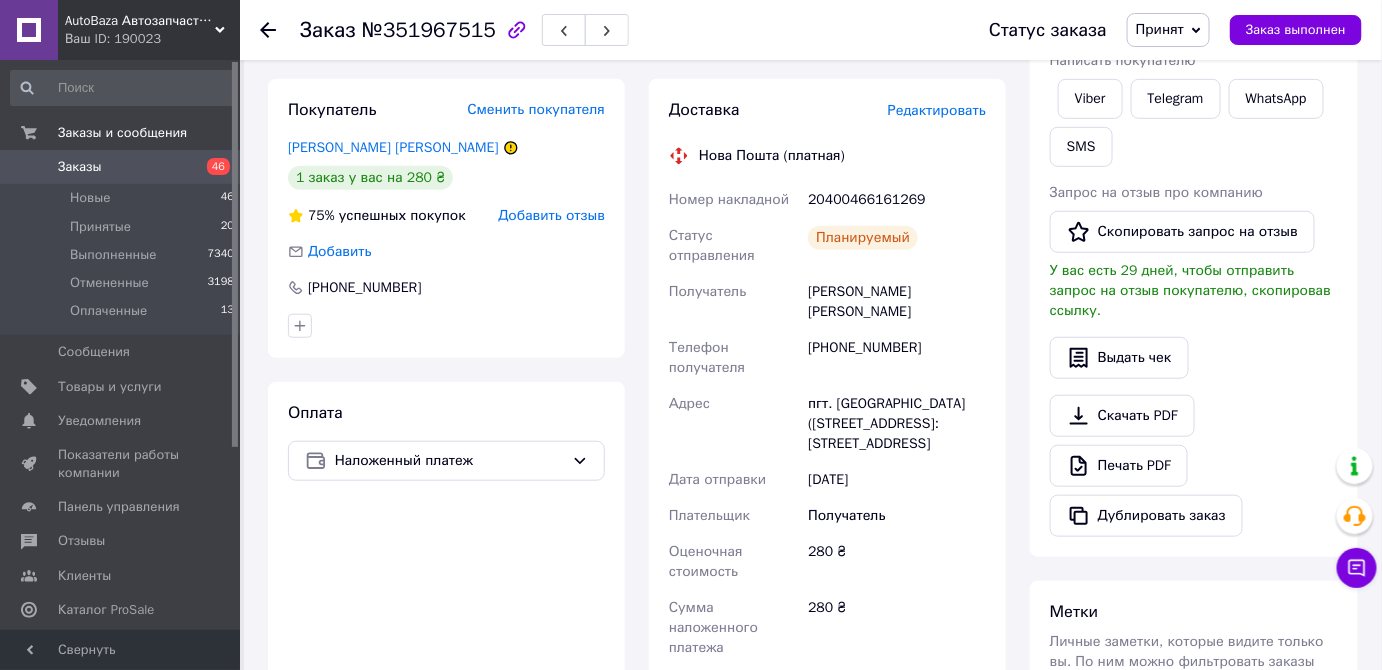 scroll, scrollTop: 272, scrollLeft: 0, axis: vertical 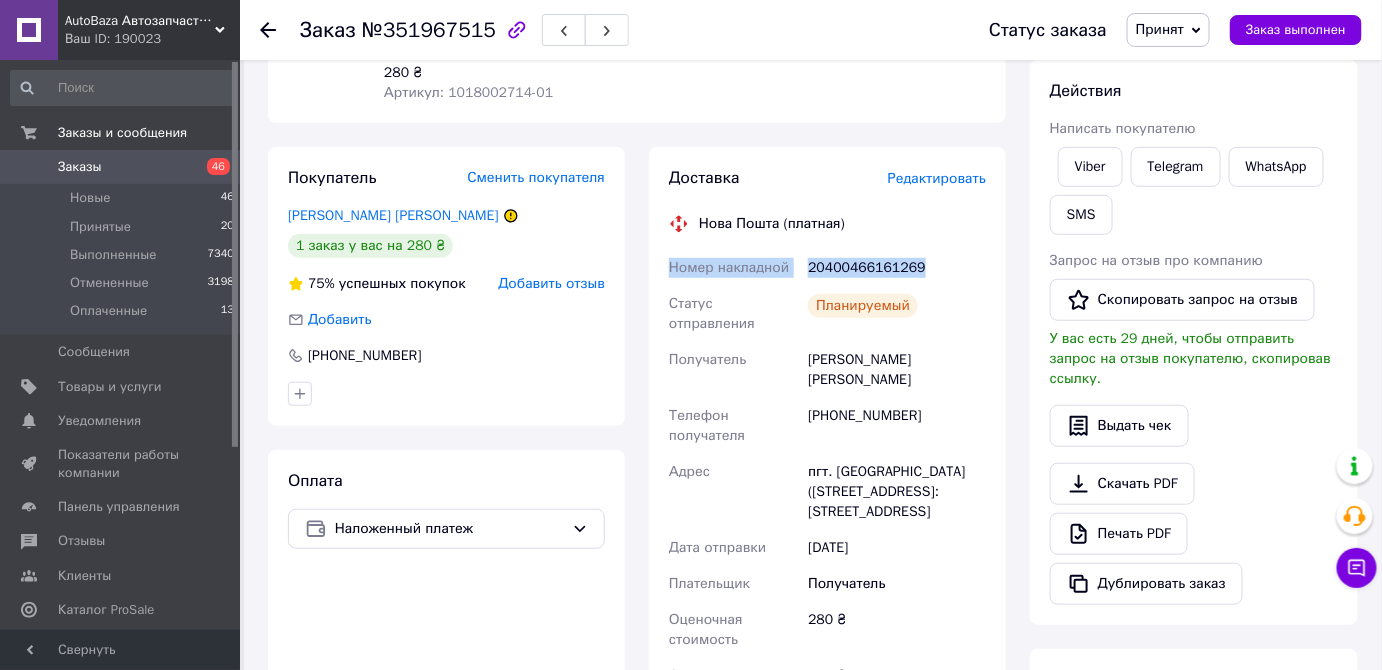 drag, startPoint x: 920, startPoint y: 267, endPoint x: 668, endPoint y: 262, distance: 252.04959 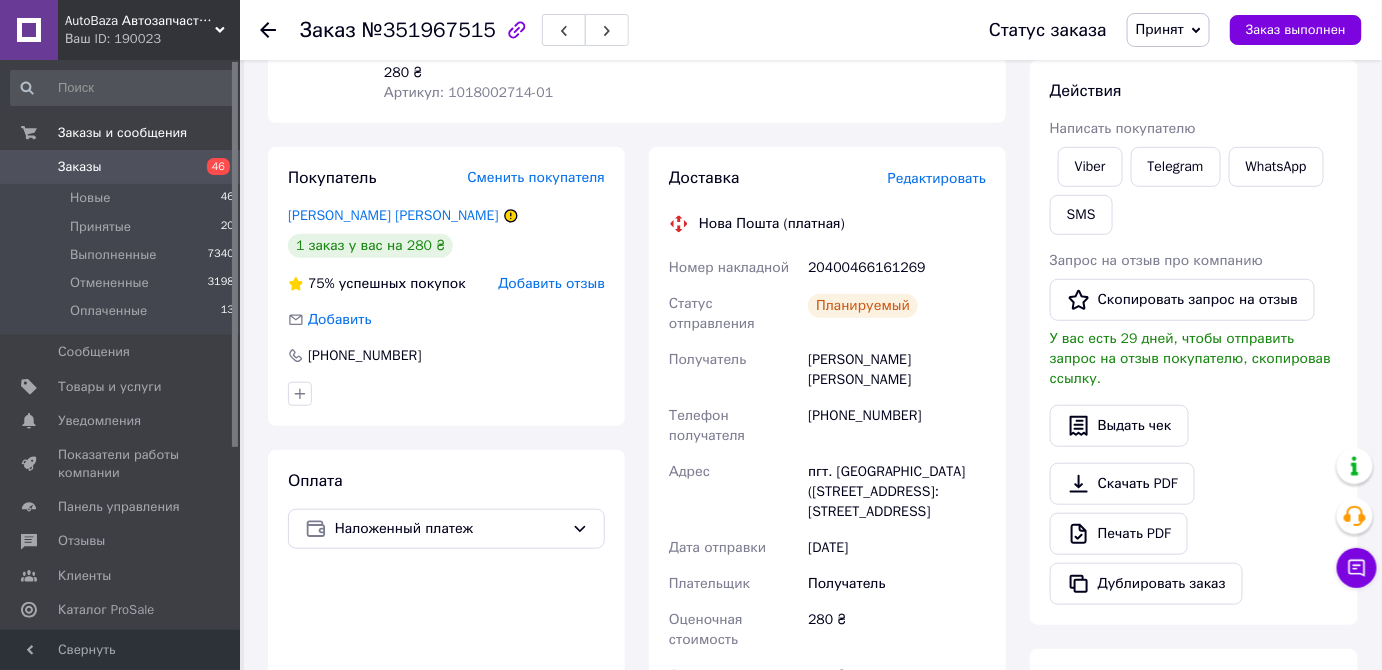 click on "Нова Пошта (платная)" at bounding box center (827, 224) 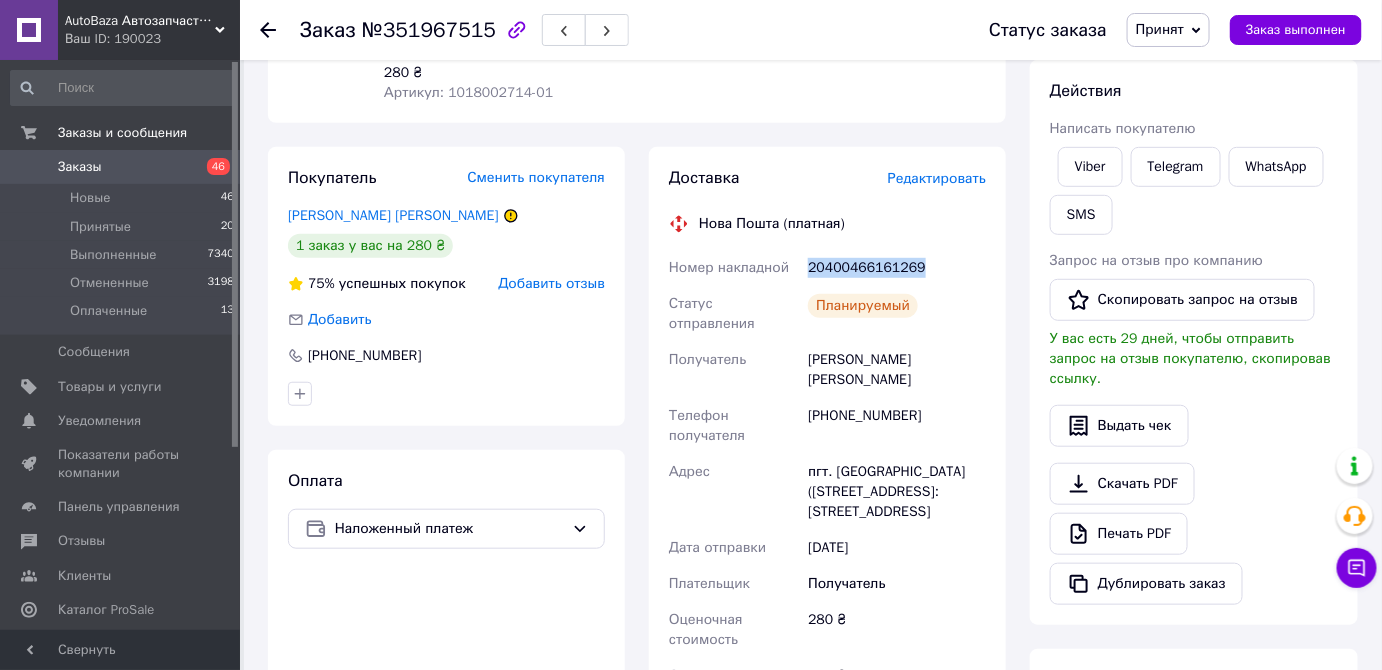 drag, startPoint x: 915, startPoint y: 259, endPoint x: 794, endPoint y: 277, distance: 122.33152 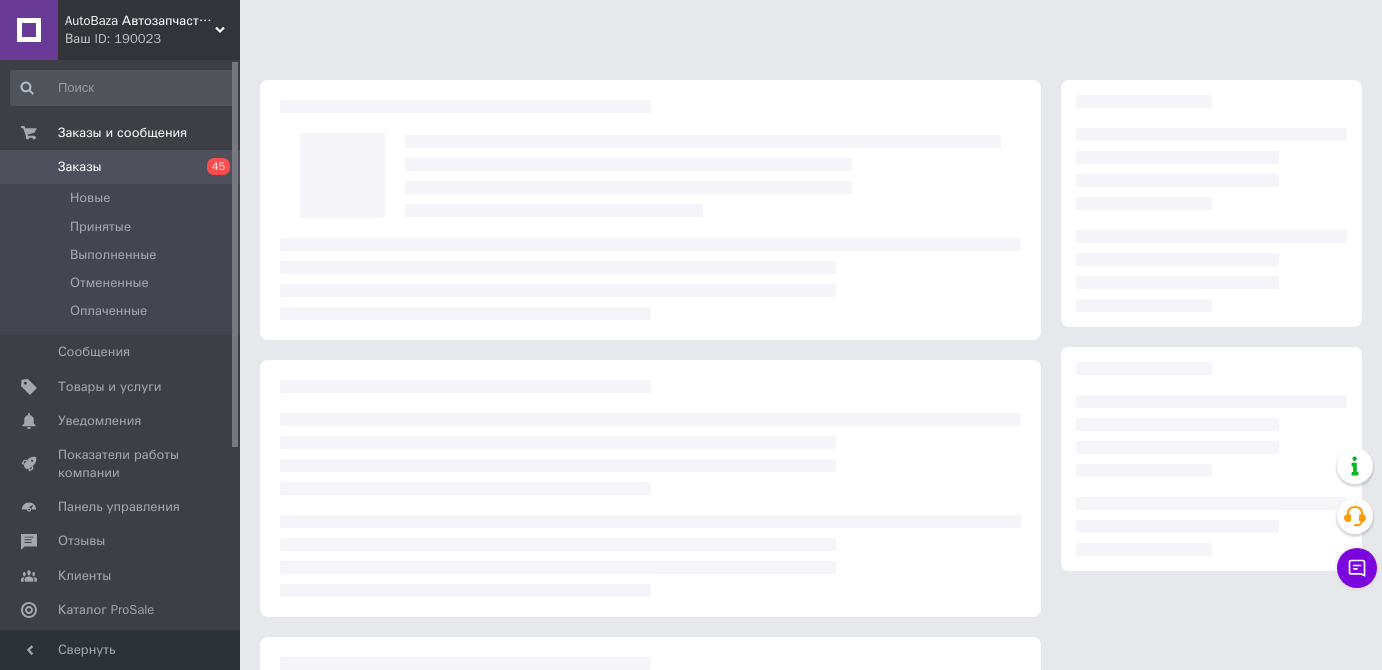 scroll, scrollTop: 0, scrollLeft: 0, axis: both 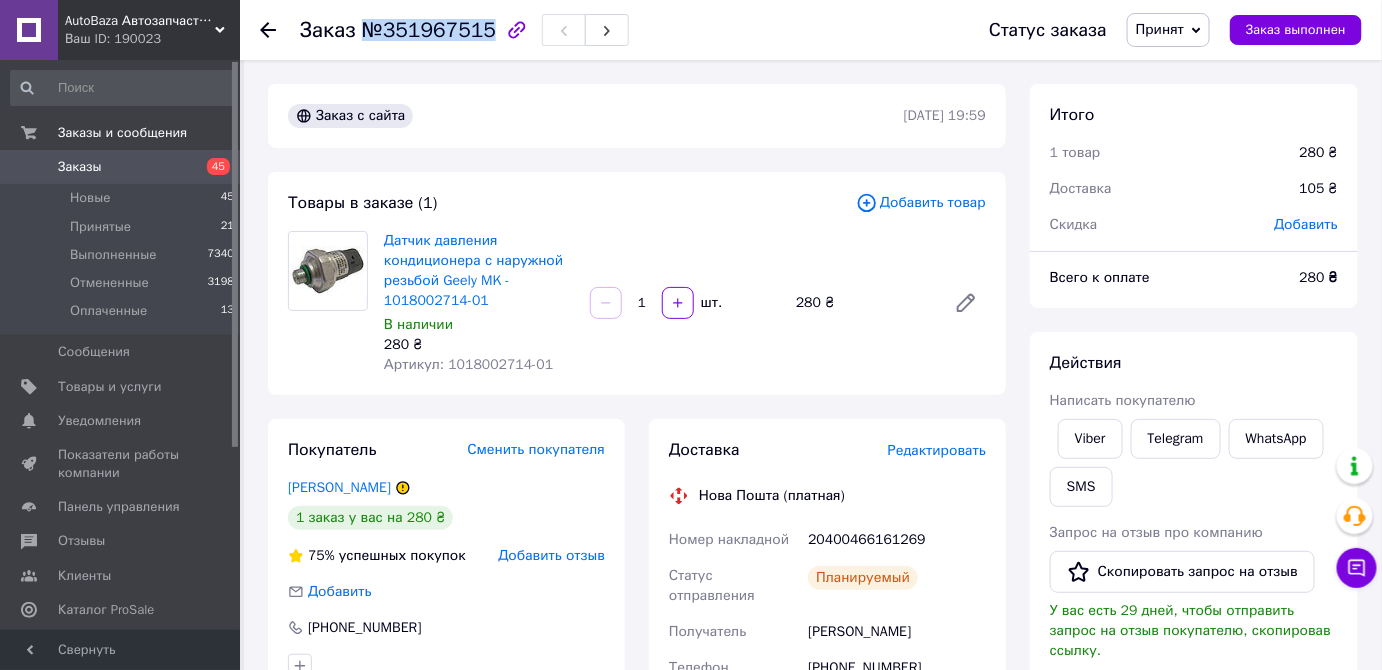 drag, startPoint x: 364, startPoint y: 33, endPoint x: 480, endPoint y: 39, distance: 116.15507 